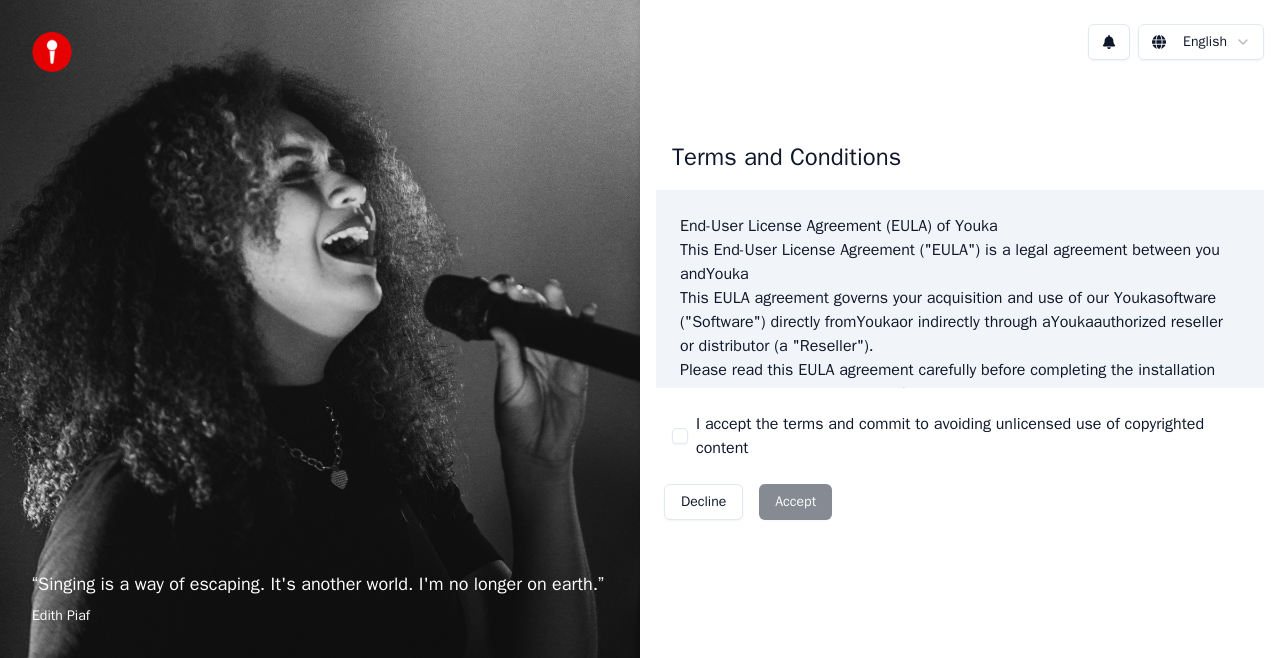 scroll, scrollTop: 0, scrollLeft: 0, axis: both 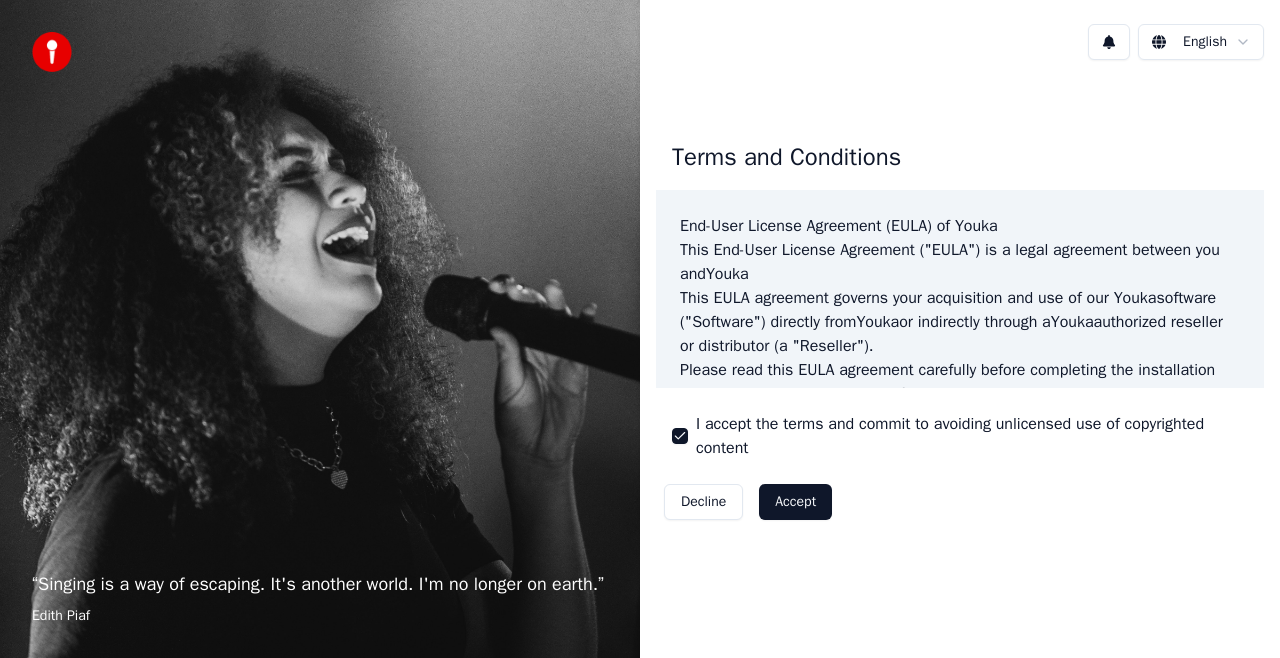 click on "Accept" at bounding box center (795, 502) 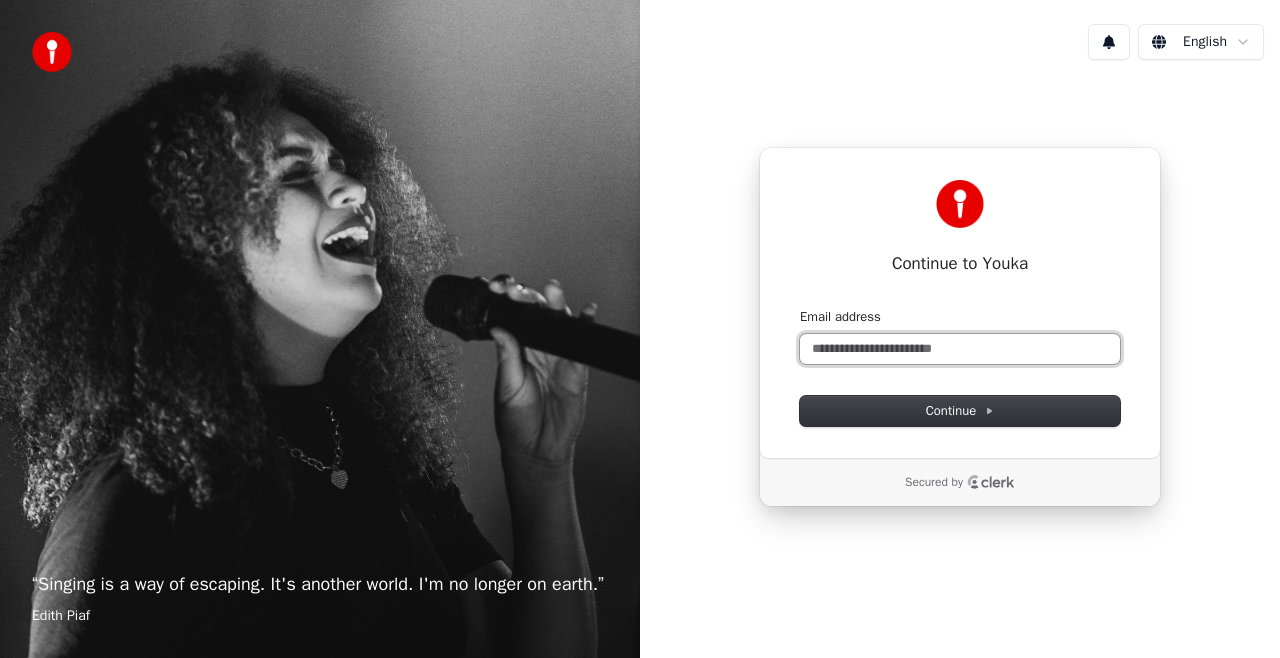 click on "Email address" at bounding box center [960, 349] 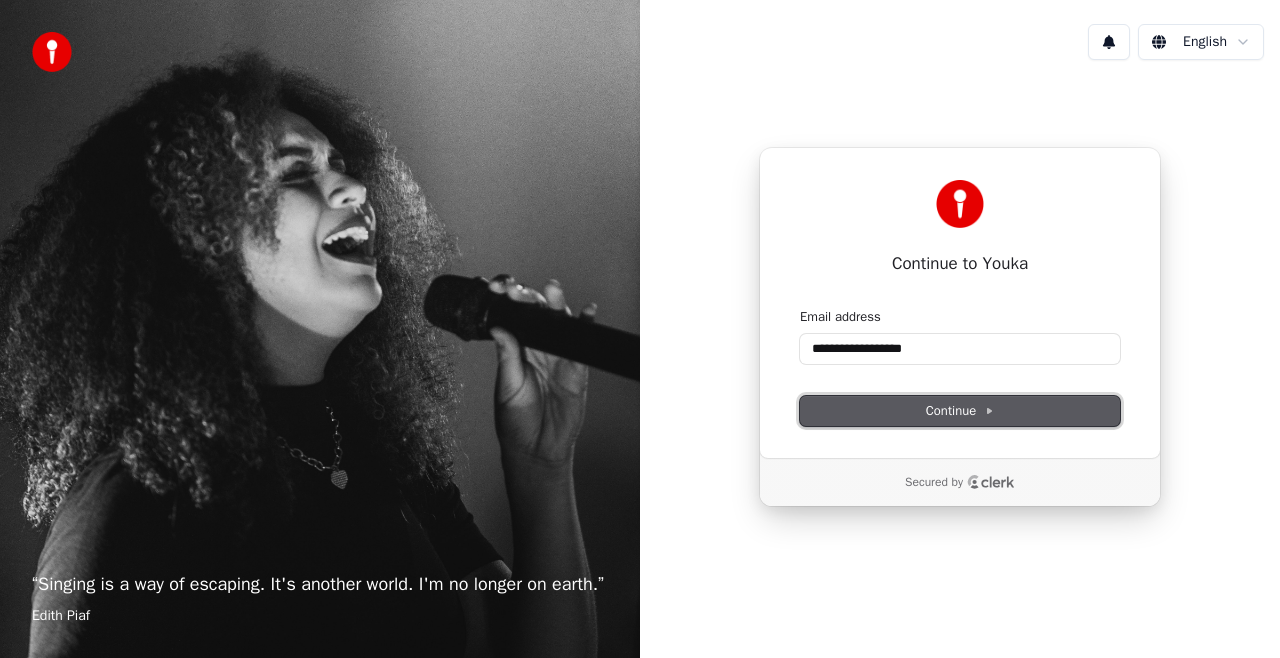 click on "Continue" at bounding box center [960, 411] 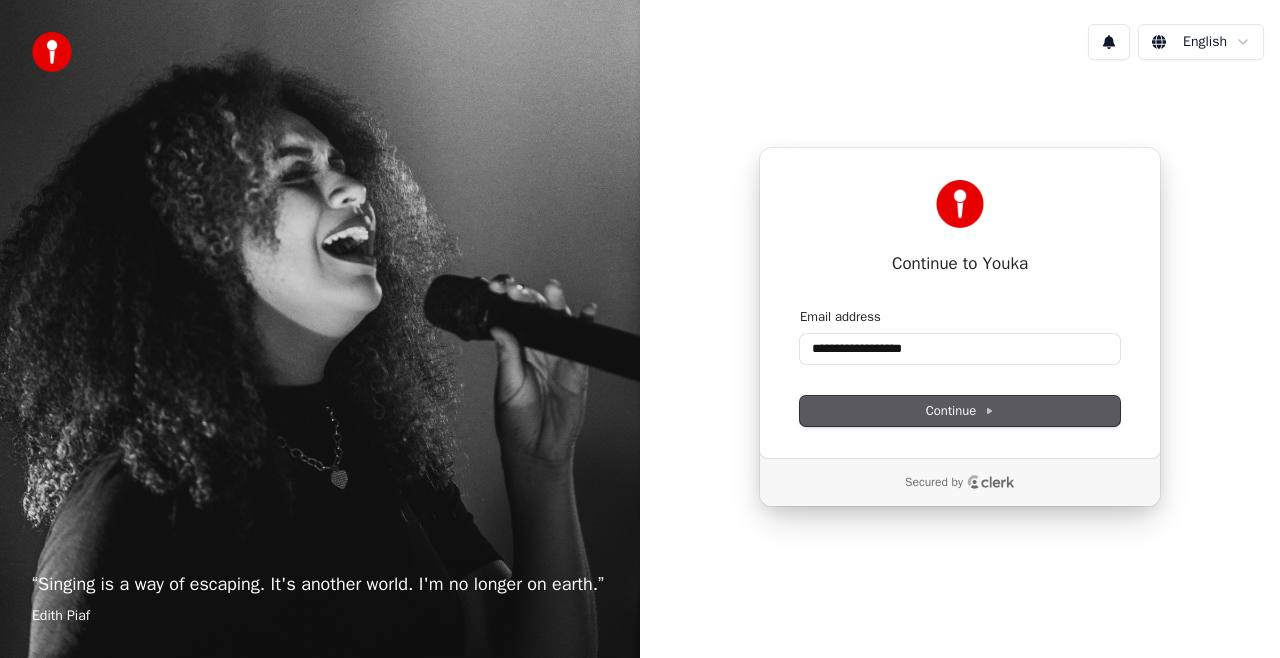 type on "**********" 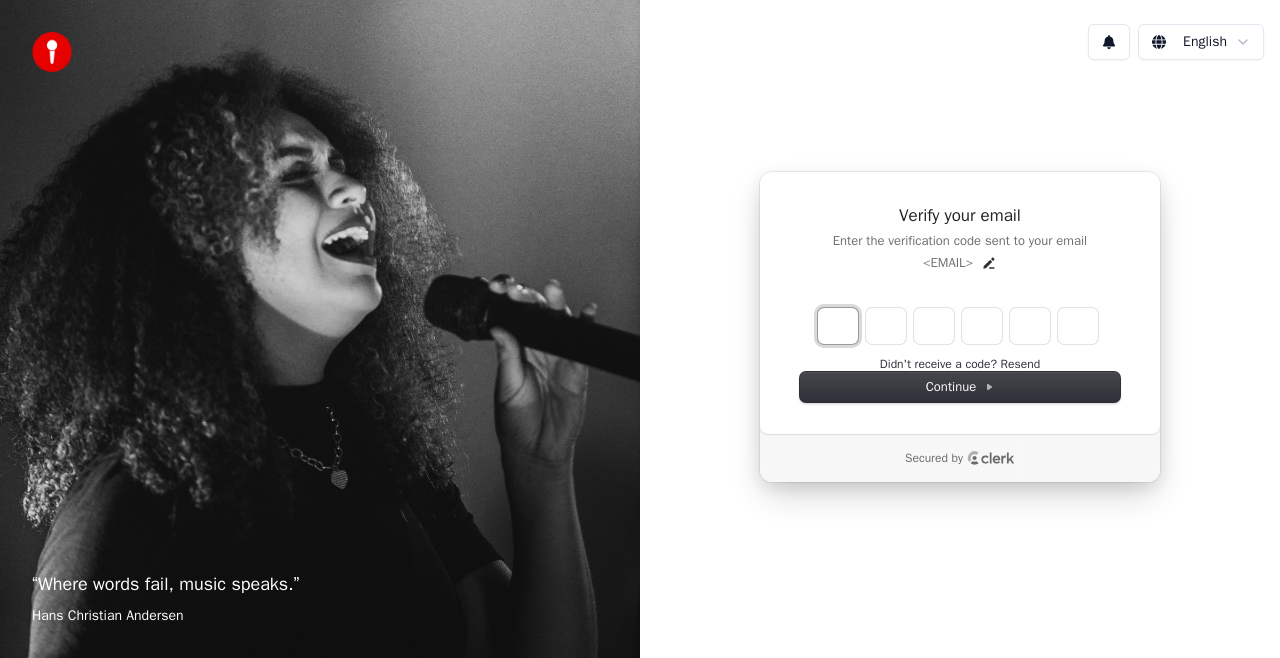type on "*" 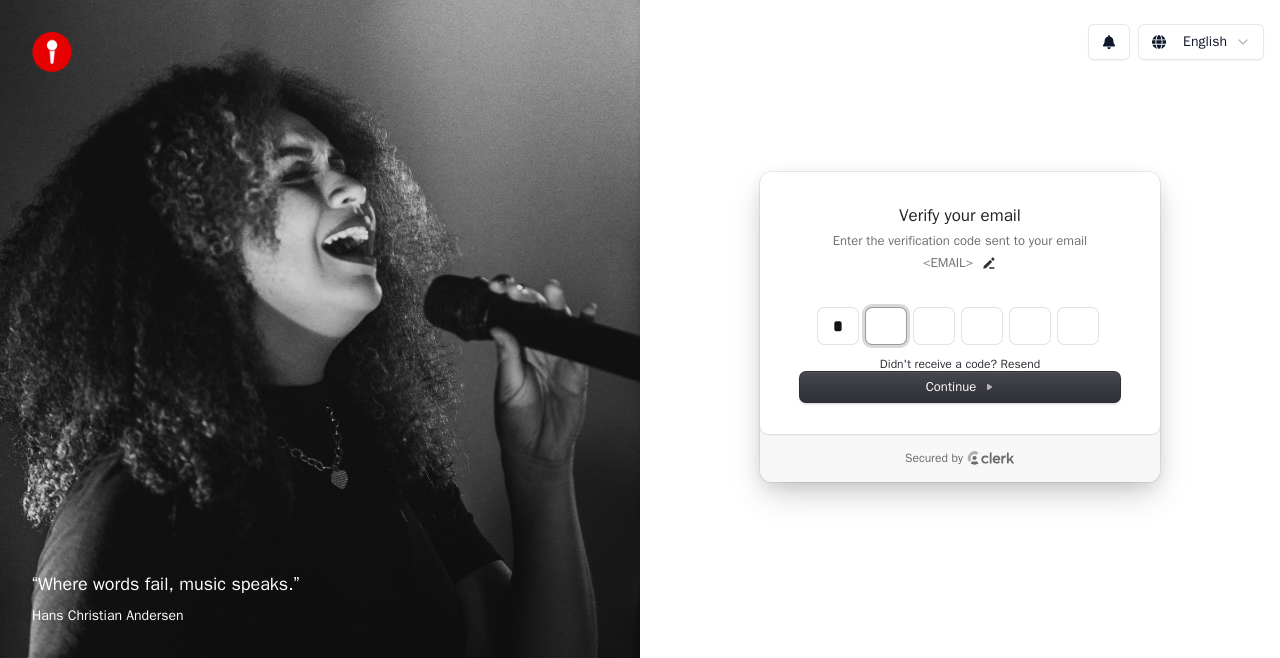 type on "*" 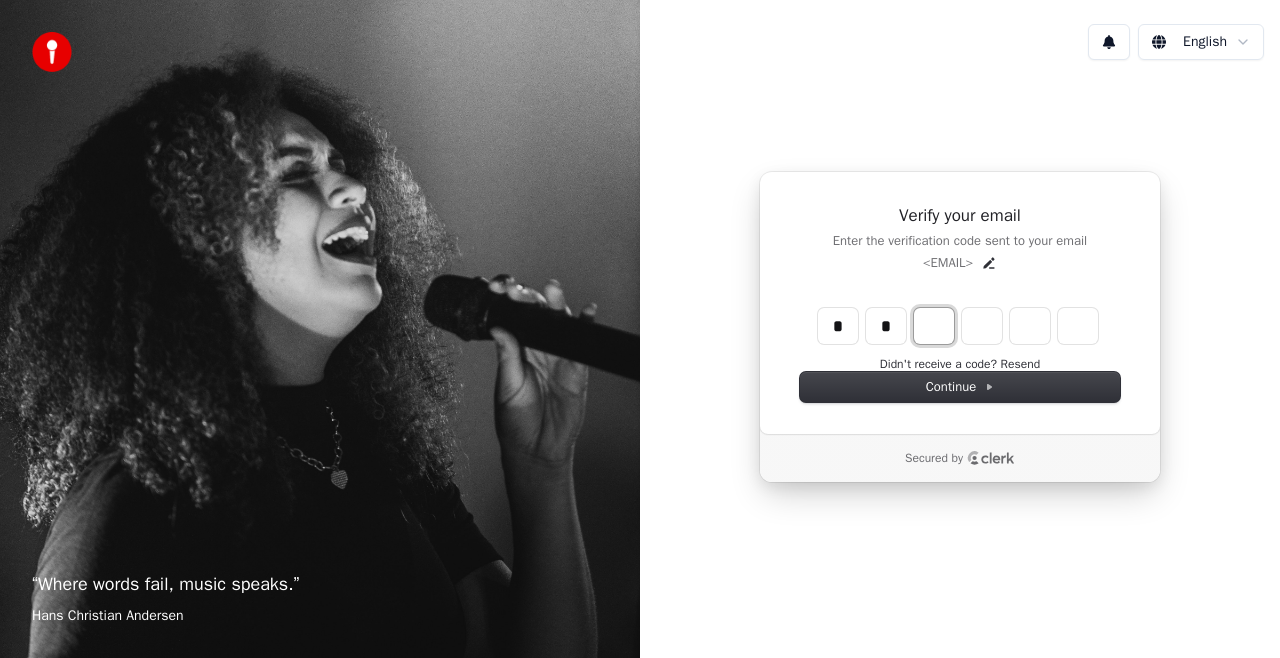 type on "**" 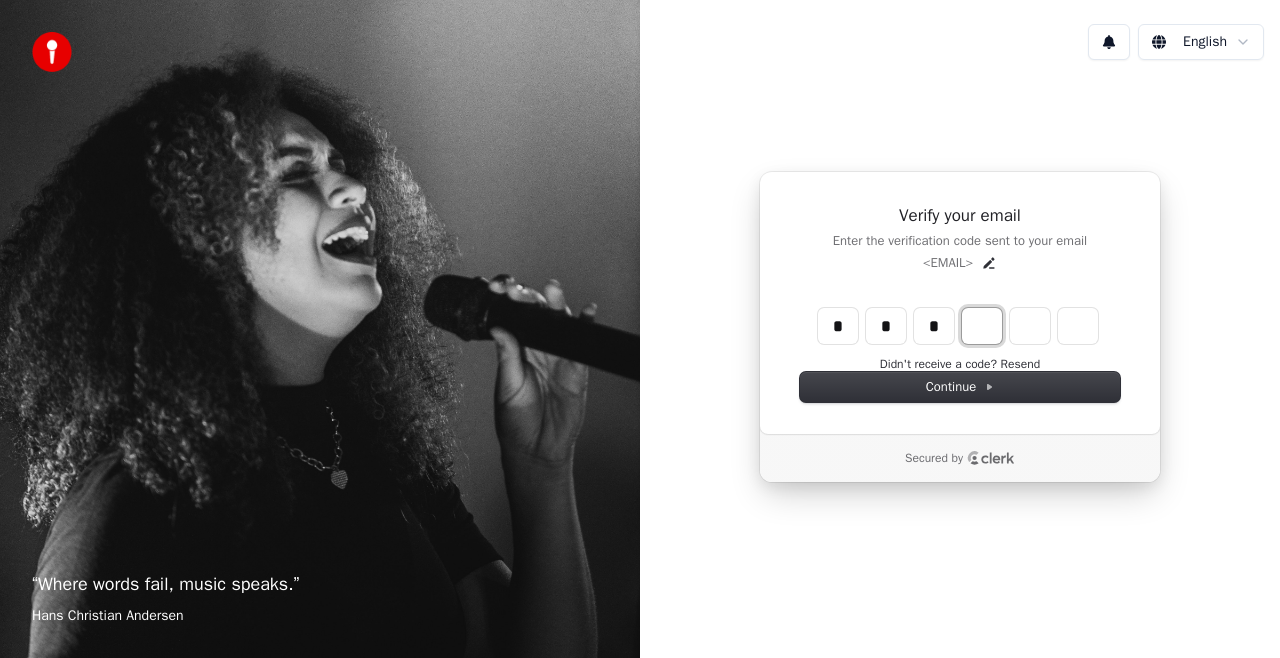 type on "***" 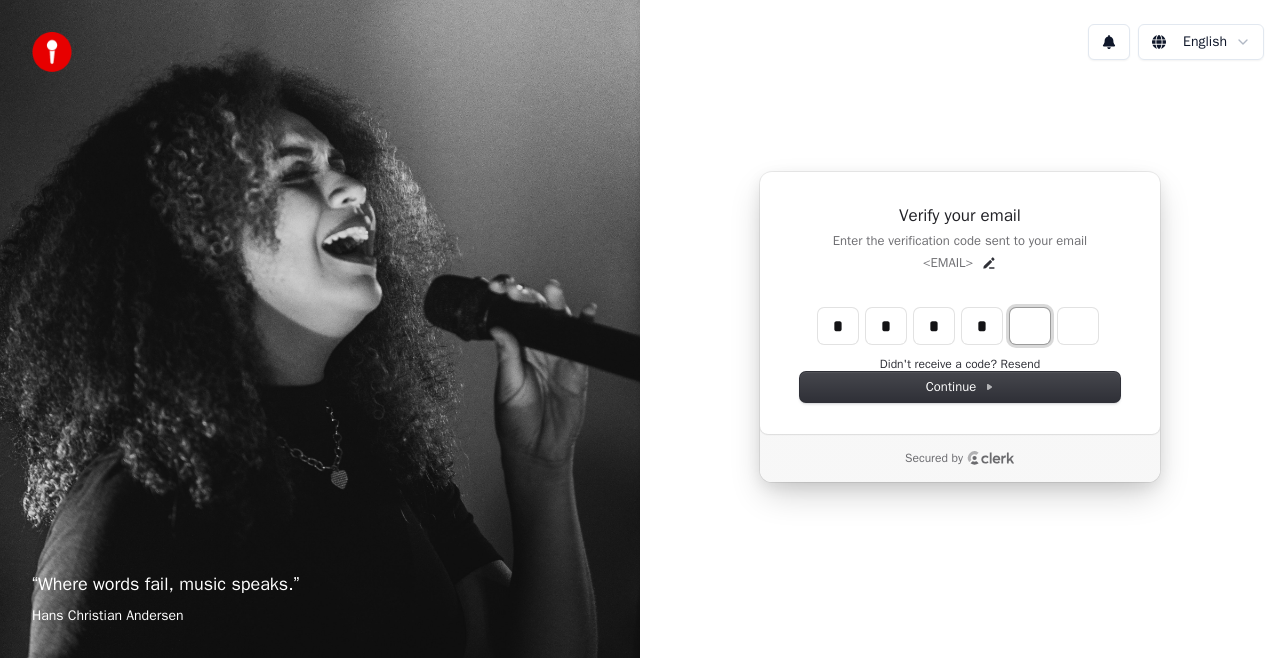 type on "****" 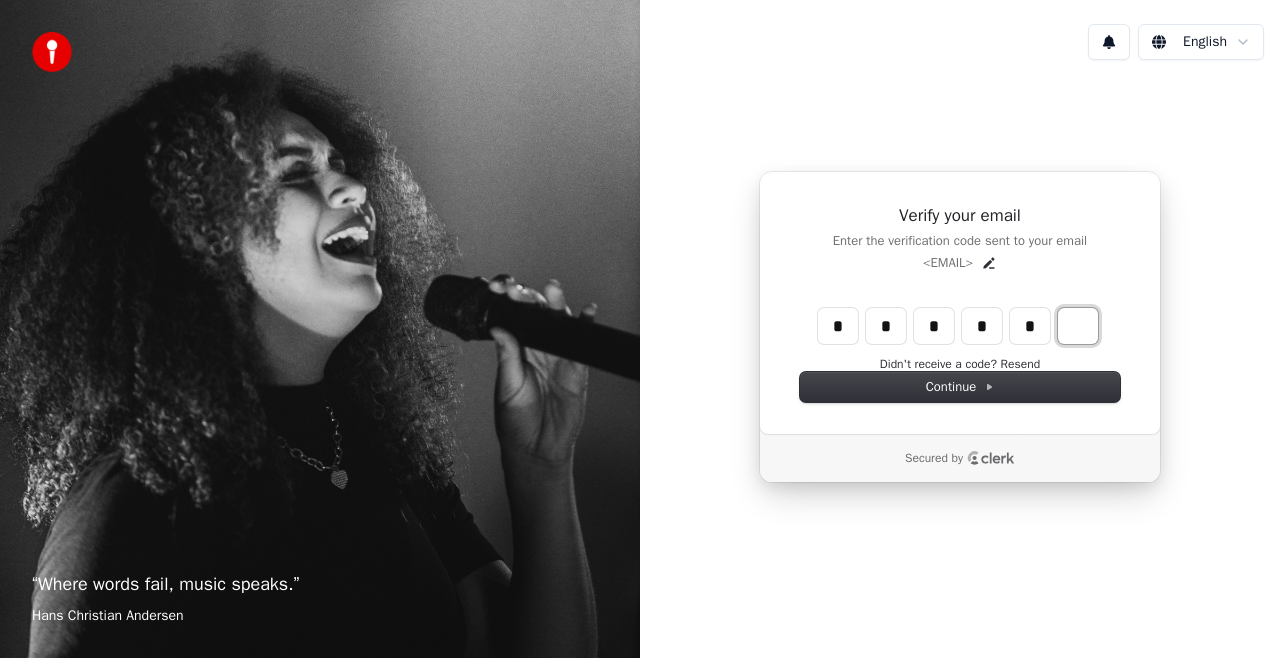 type on "******" 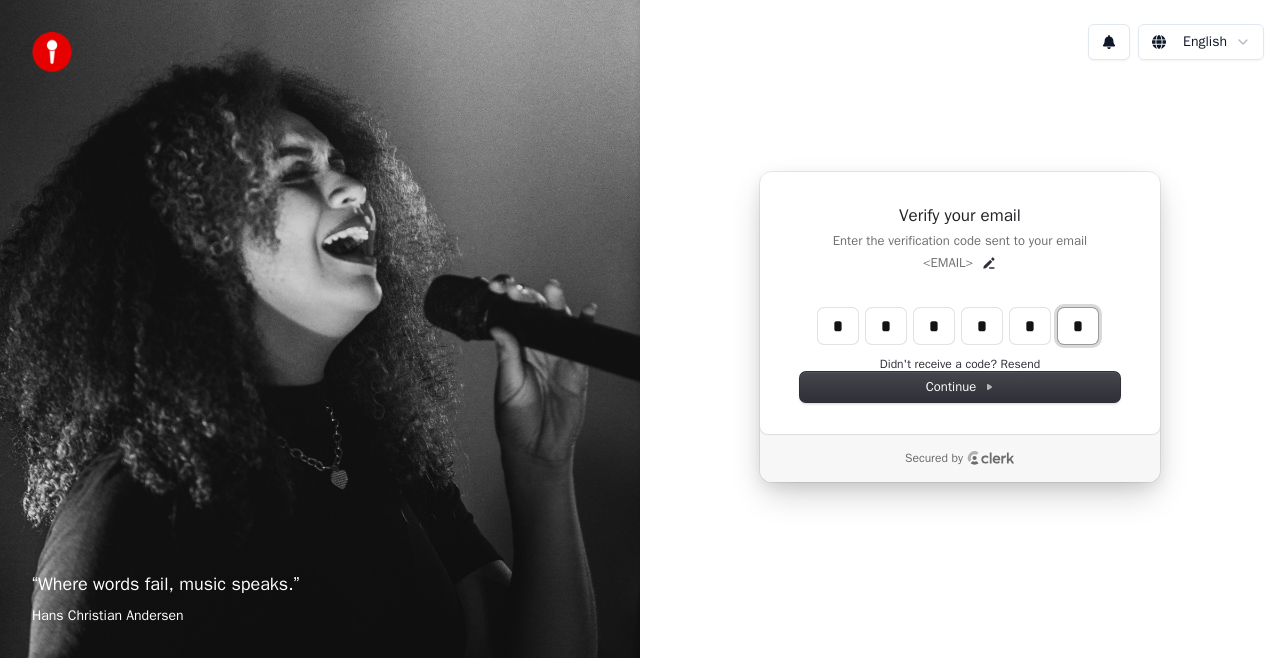 type on "*" 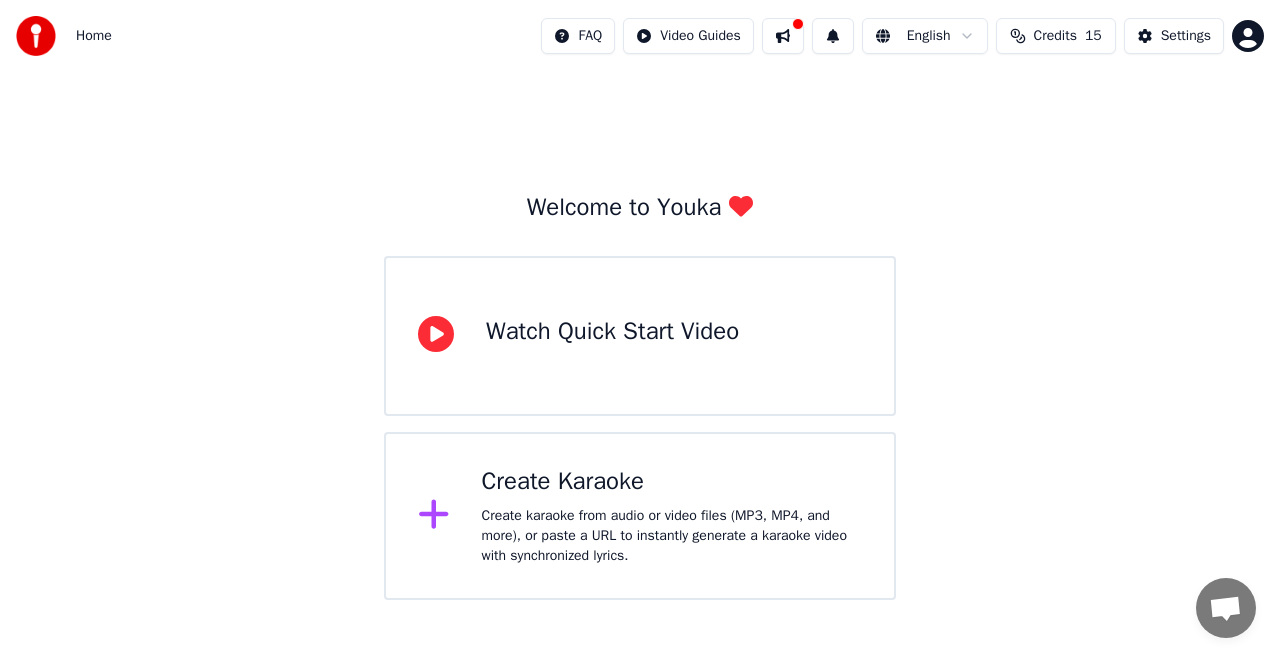 click on "Create karaoke from audio or video files (MP3, MP4, and more), or paste a URL to instantly generate a karaoke video with synchronized lyrics." at bounding box center [672, 536] 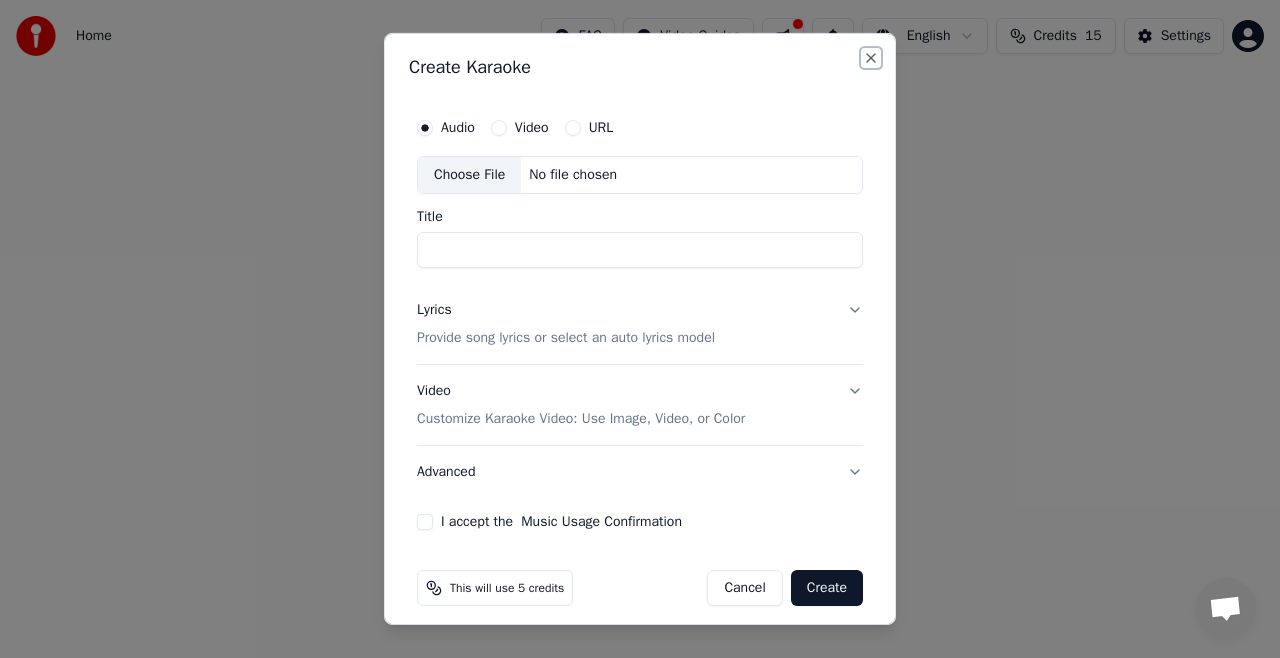 click on "Close" at bounding box center [871, 58] 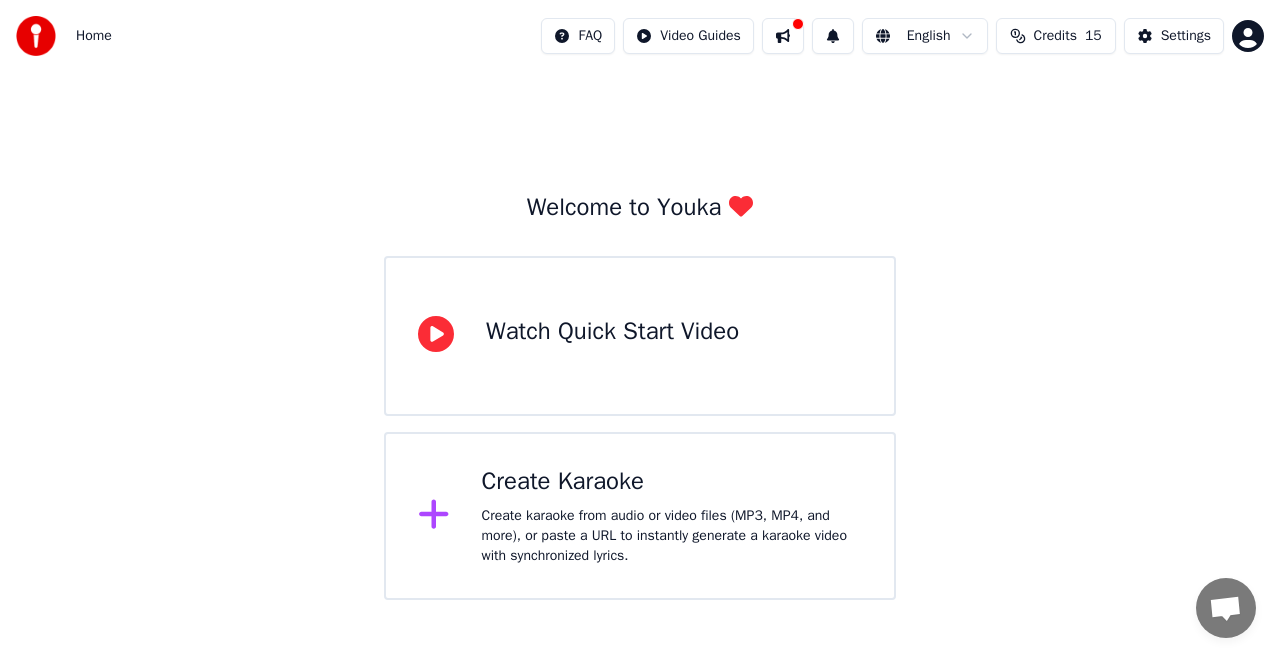 click on "Create Karaoke" at bounding box center (672, 482) 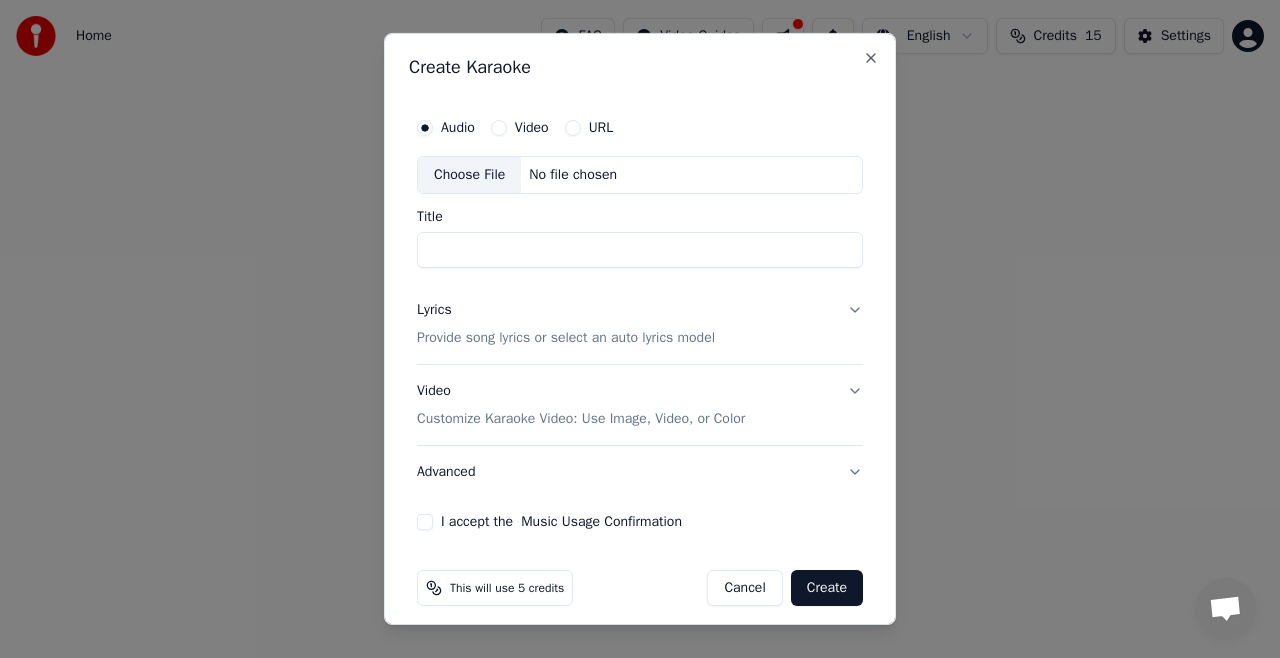 click on "URL" at bounding box center (601, 128) 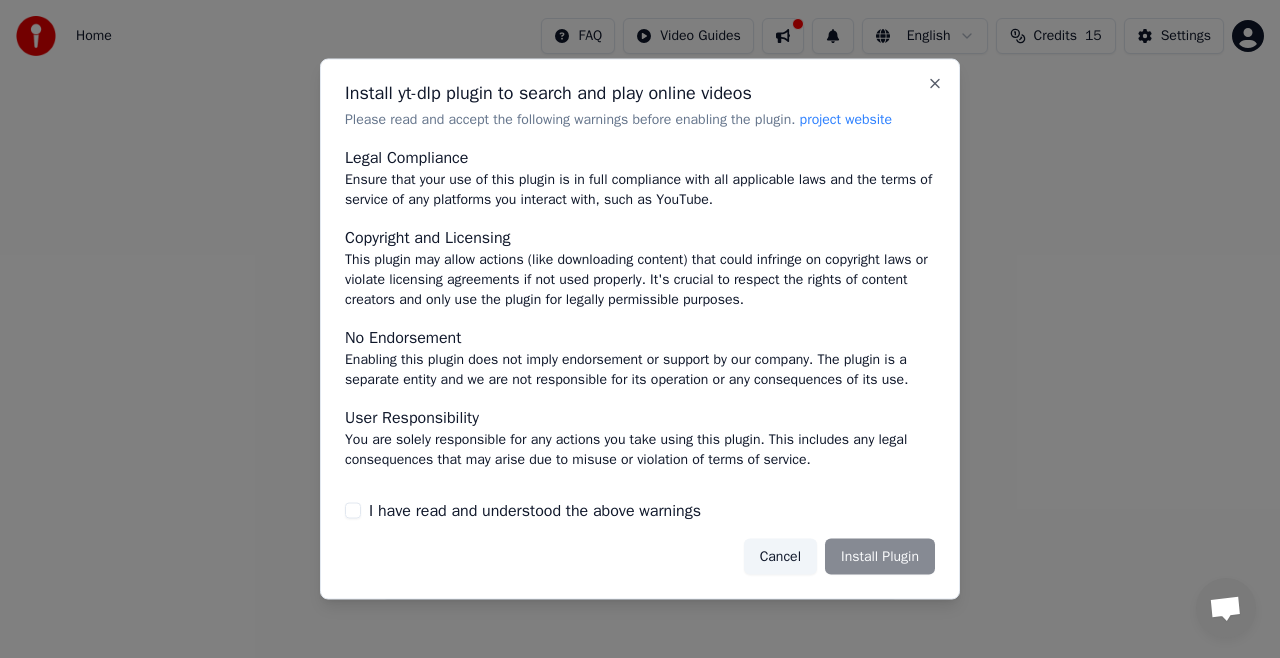 click on "I have read and understood the above warnings" at bounding box center (353, 510) 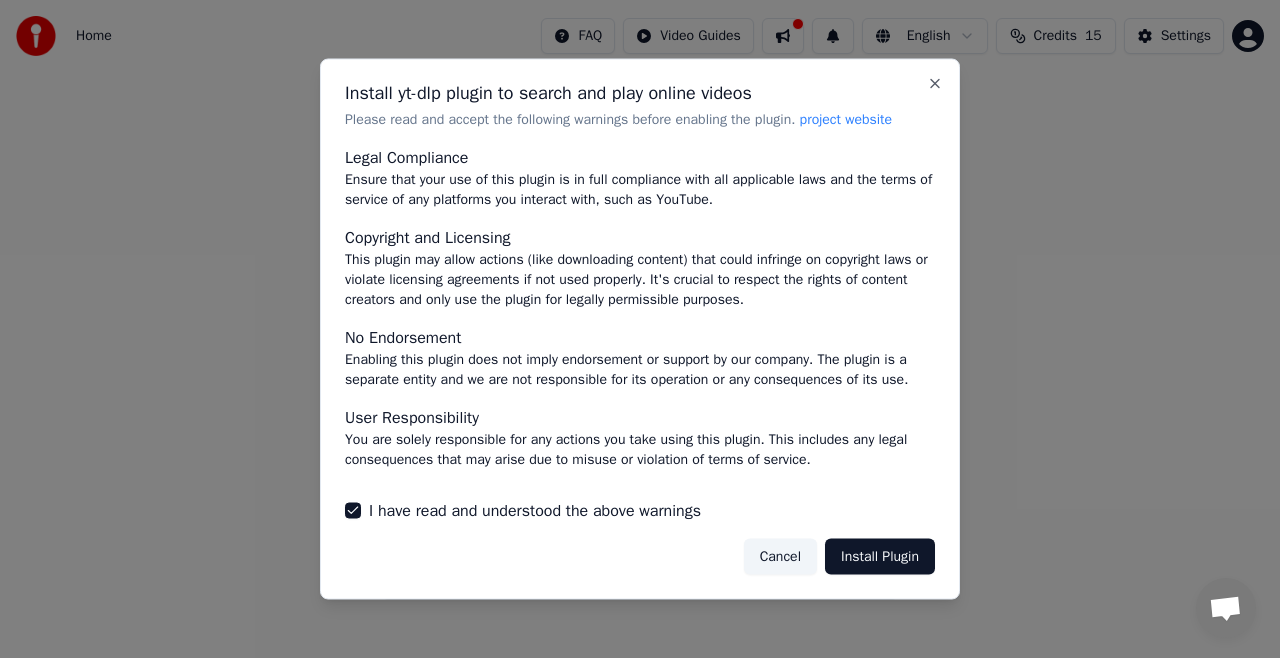 click on "Install Plugin" at bounding box center (880, 556) 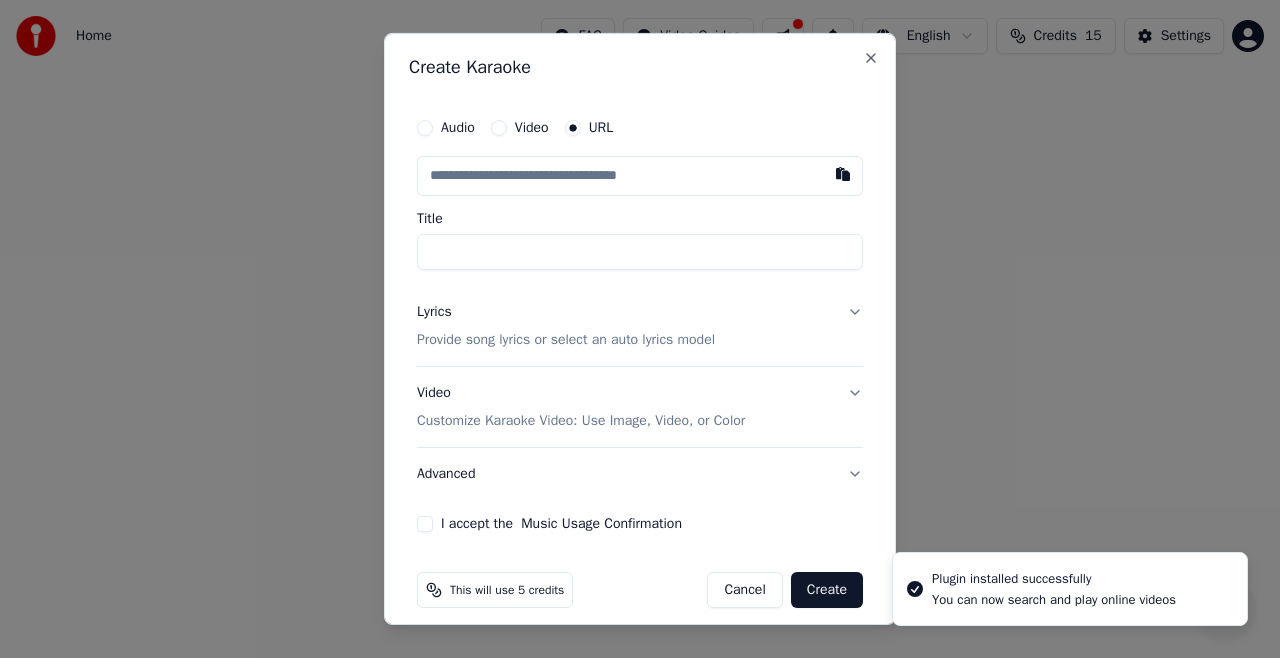 drag, startPoint x: 570, startPoint y: 176, endPoint x: 583, endPoint y: 174, distance: 13.152946 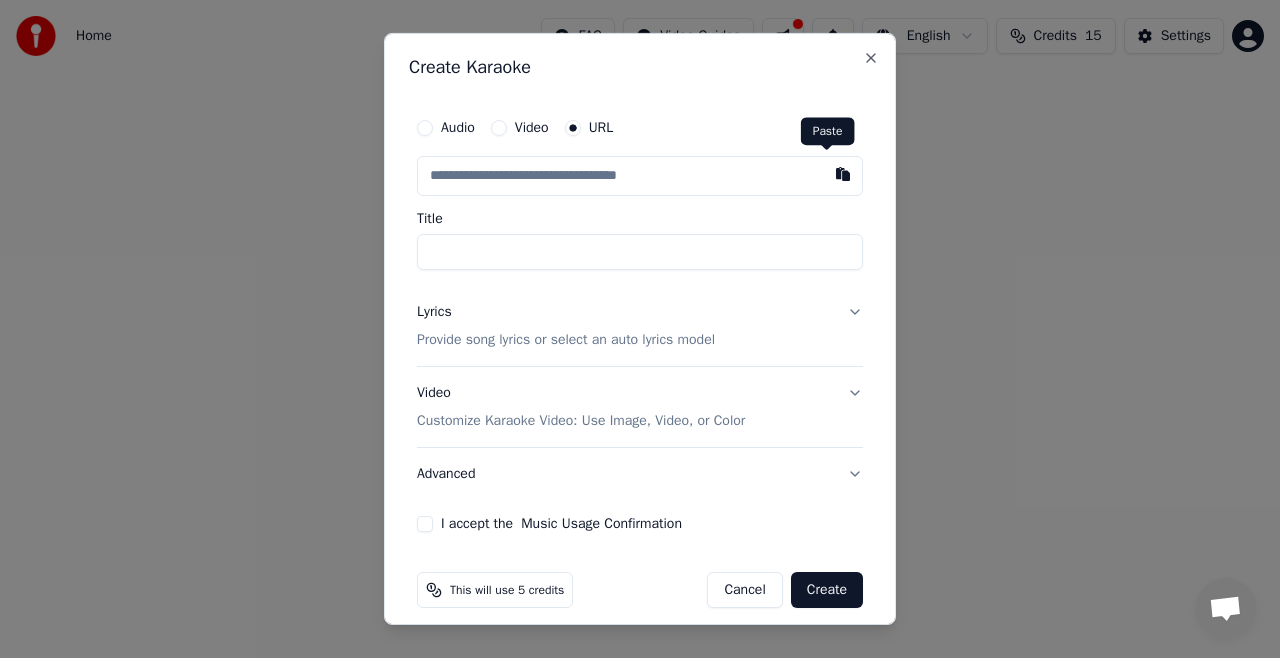 click at bounding box center [843, 174] 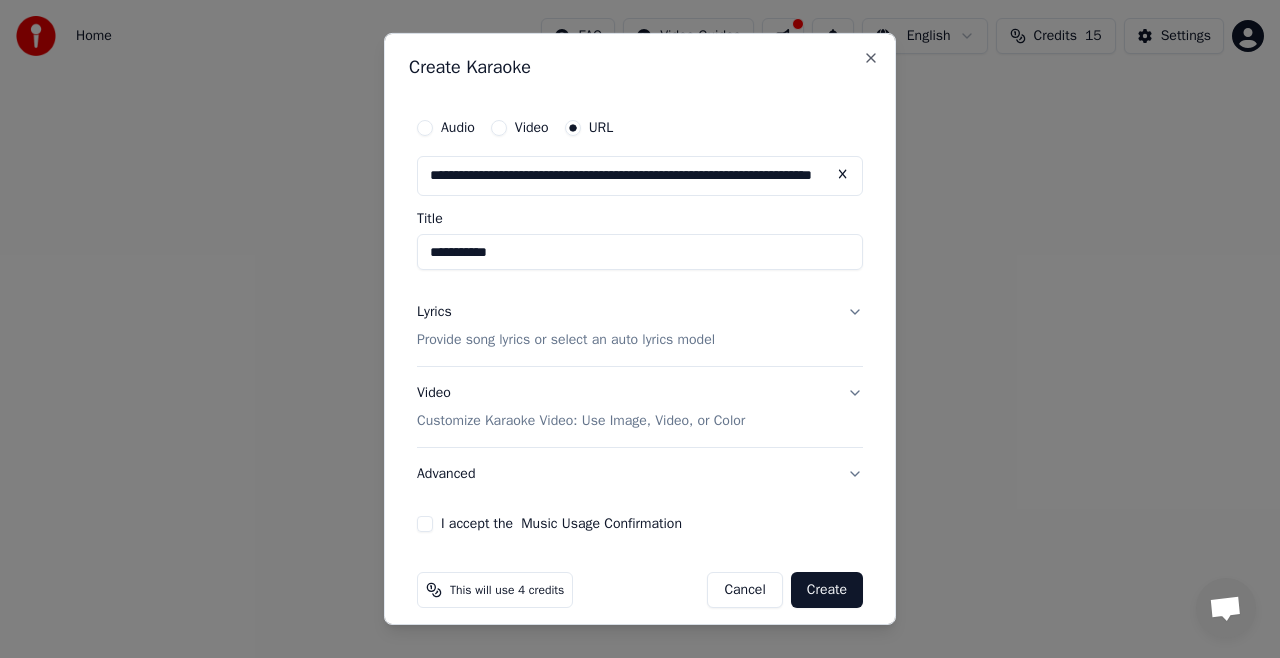 click on "**********" at bounding box center [640, 252] 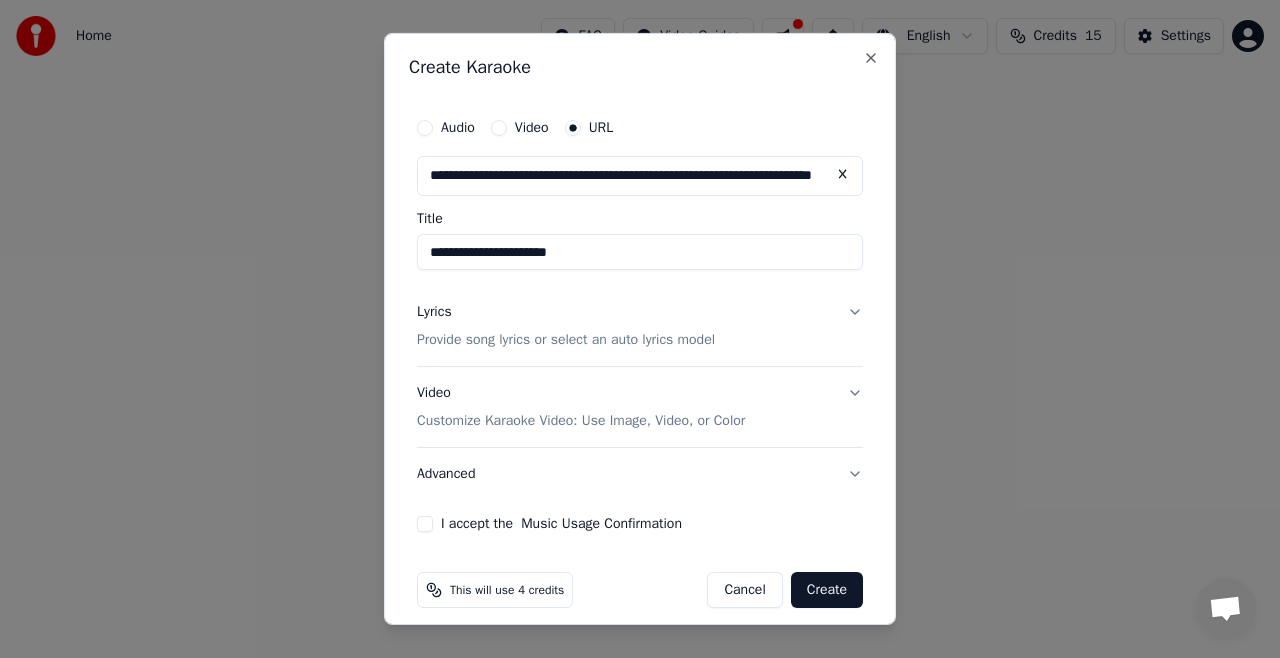 click on "**********" at bounding box center [640, 252] 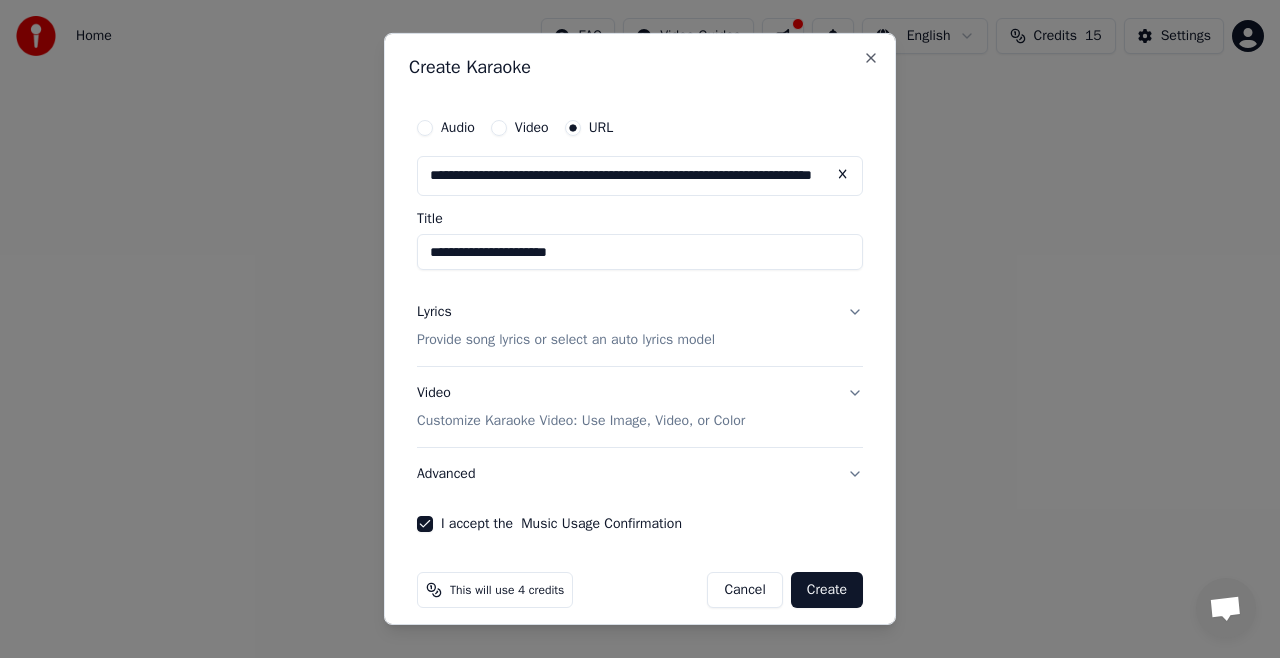 click on "Advanced" at bounding box center (640, 474) 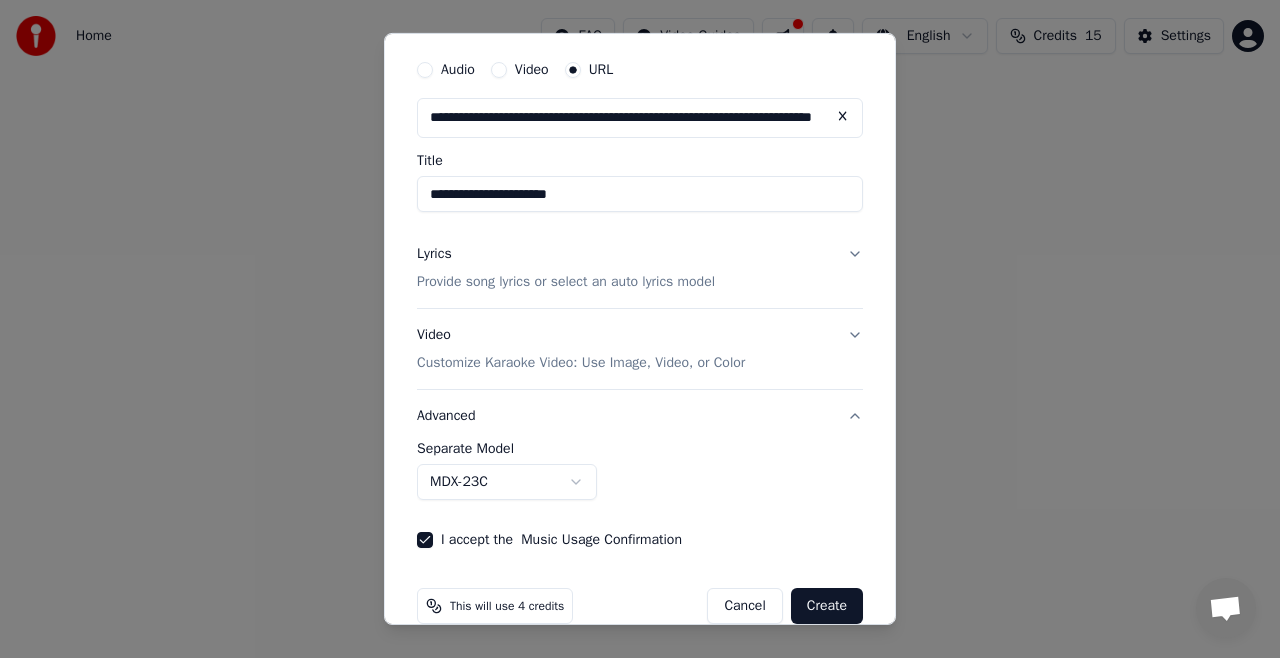 scroll, scrollTop: 88, scrollLeft: 0, axis: vertical 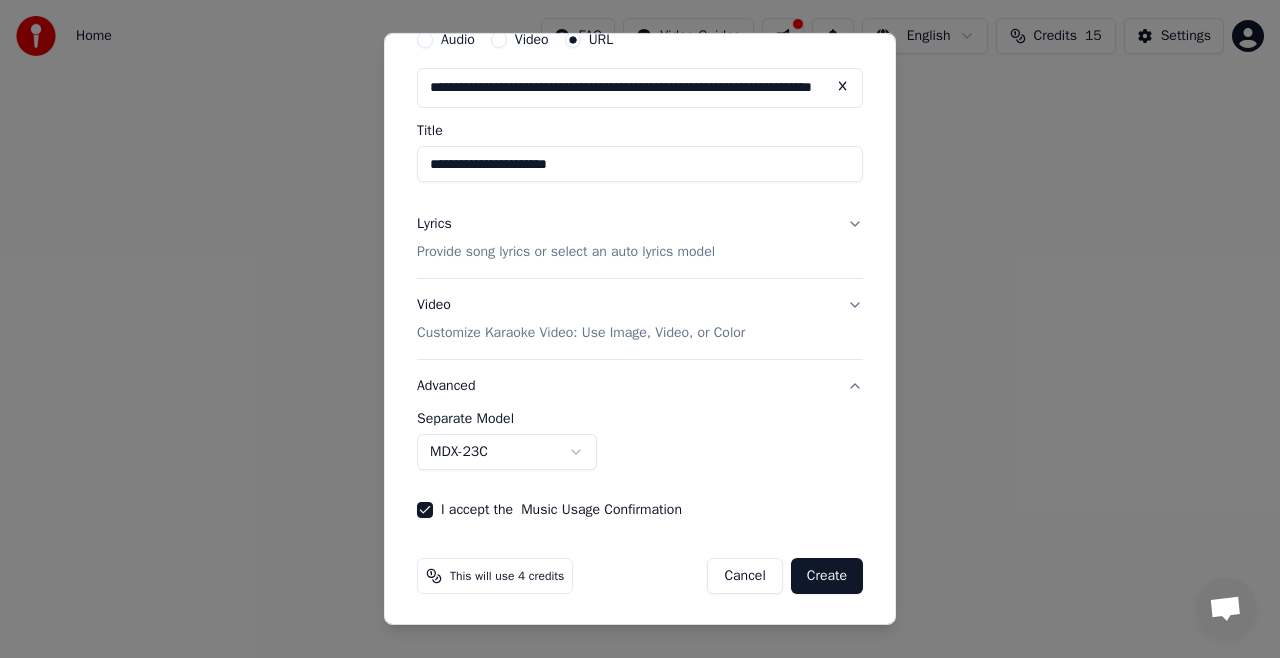 click on "Create" at bounding box center [827, 576] 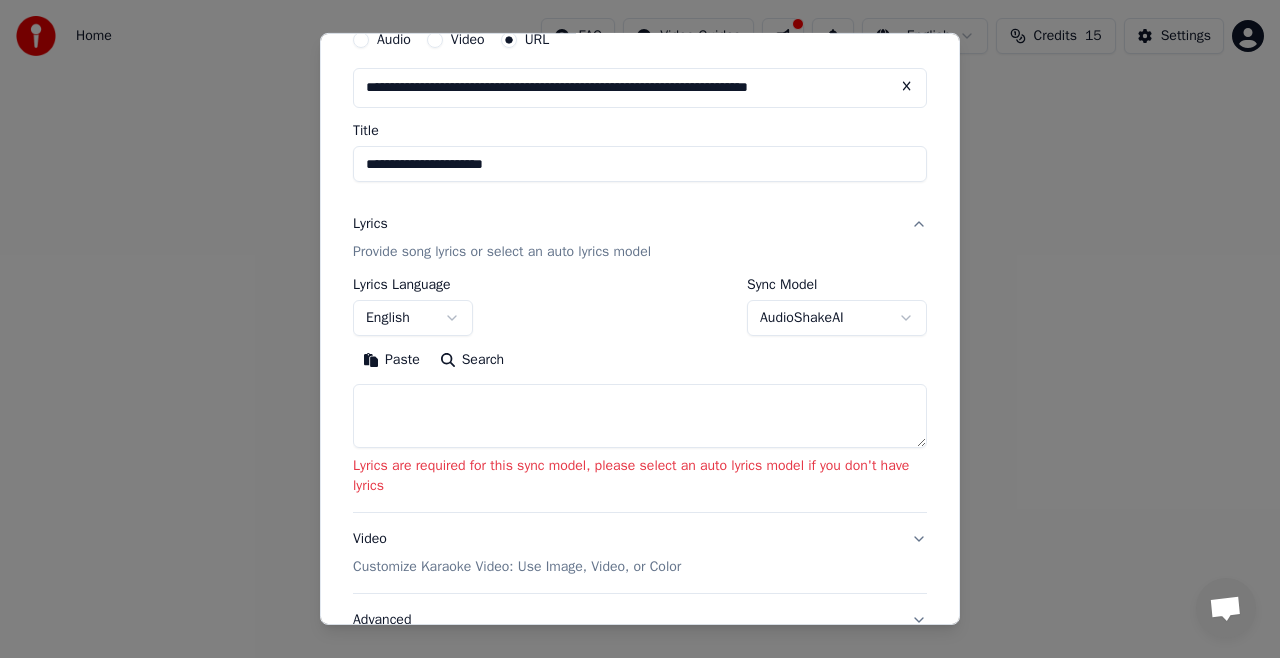 click at bounding box center [640, 416] 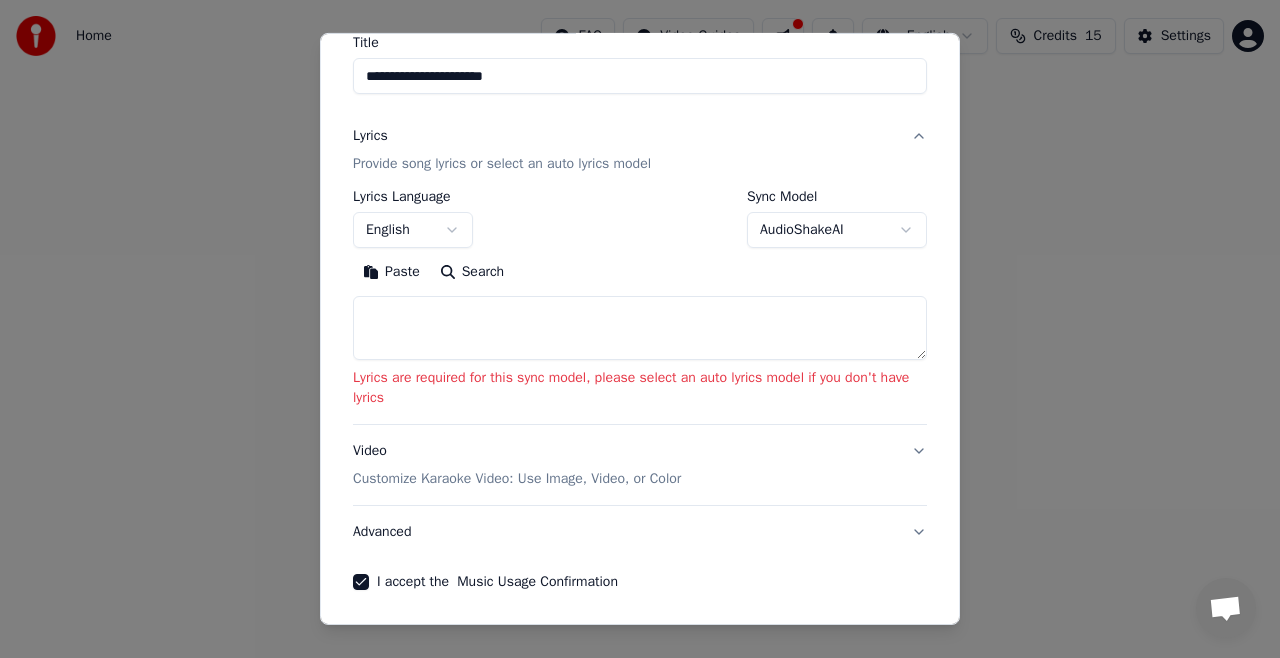 scroll, scrollTop: 200, scrollLeft: 0, axis: vertical 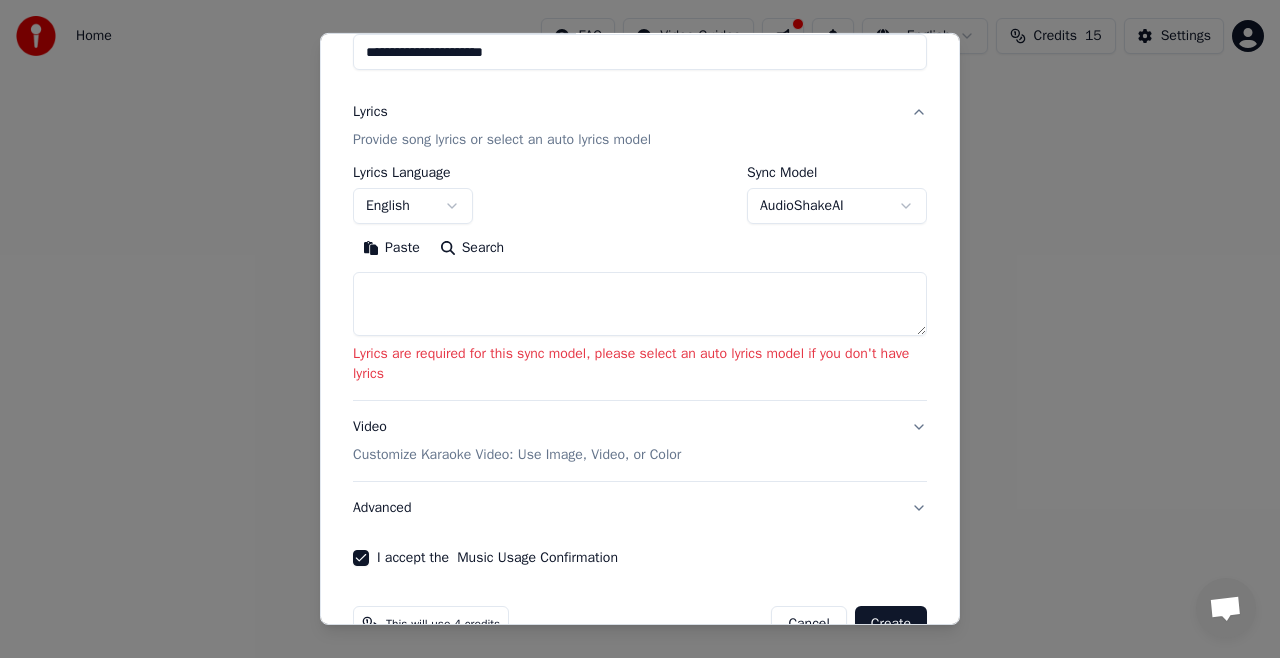 click on "Provide song lyrics or select an auto lyrics model" at bounding box center (502, 140) 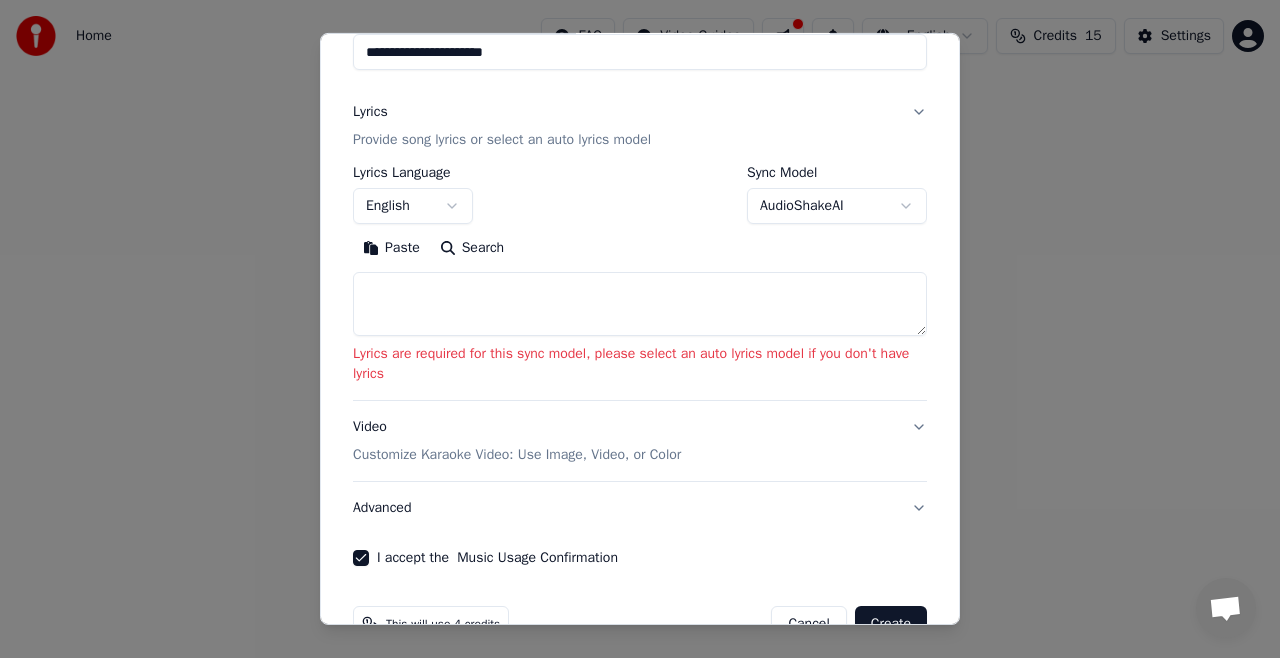 scroll, scrollTop: 14, scrollLeft: 0, axis: vertical 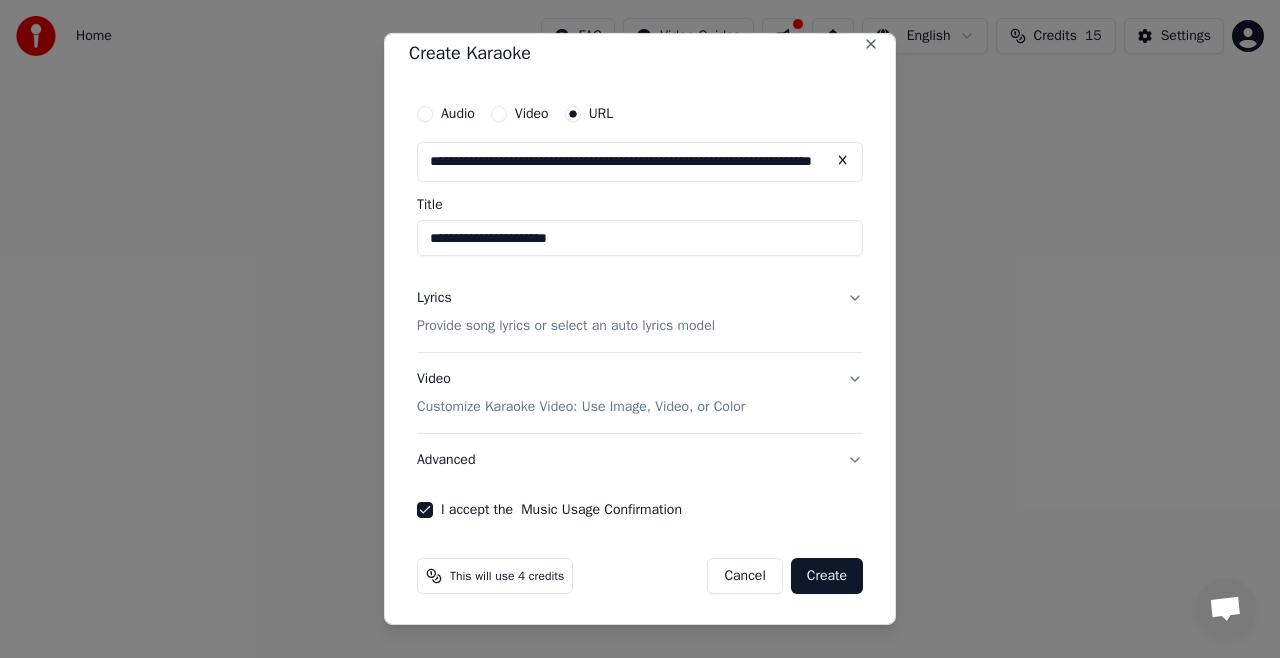 click on "Create" at bounding box center [827, 576] 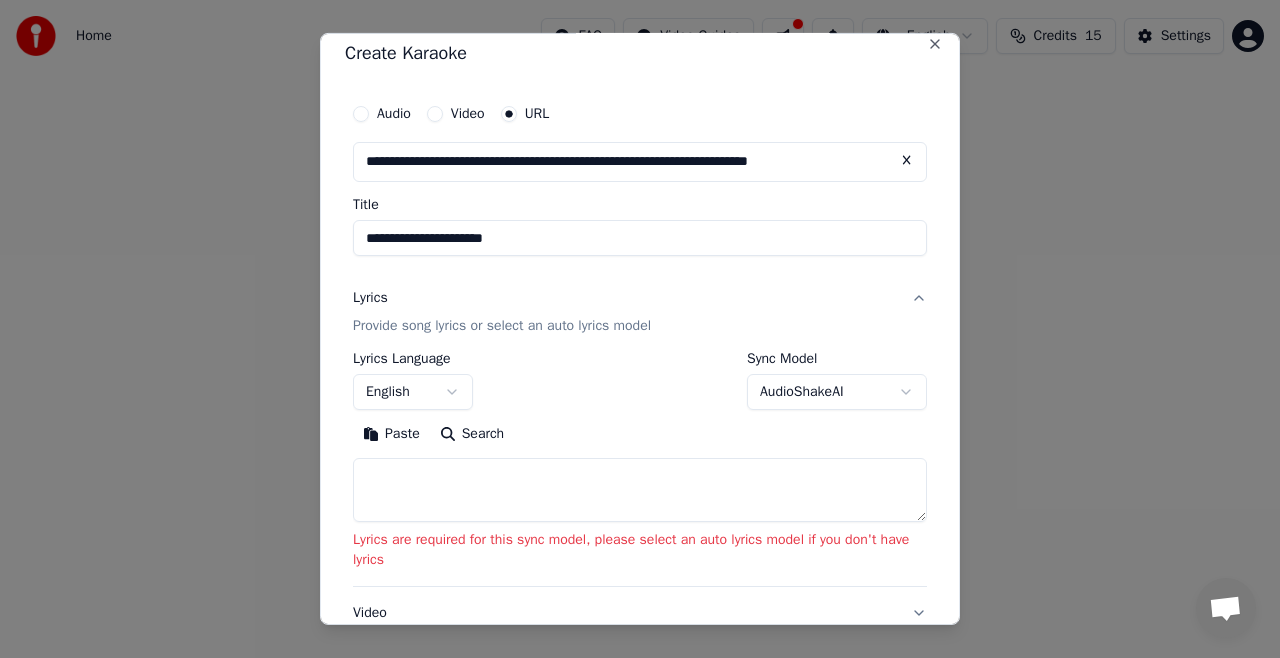 click on "Provide song lyrics or select an auto lyrics model" at bounding box center (502, 326) 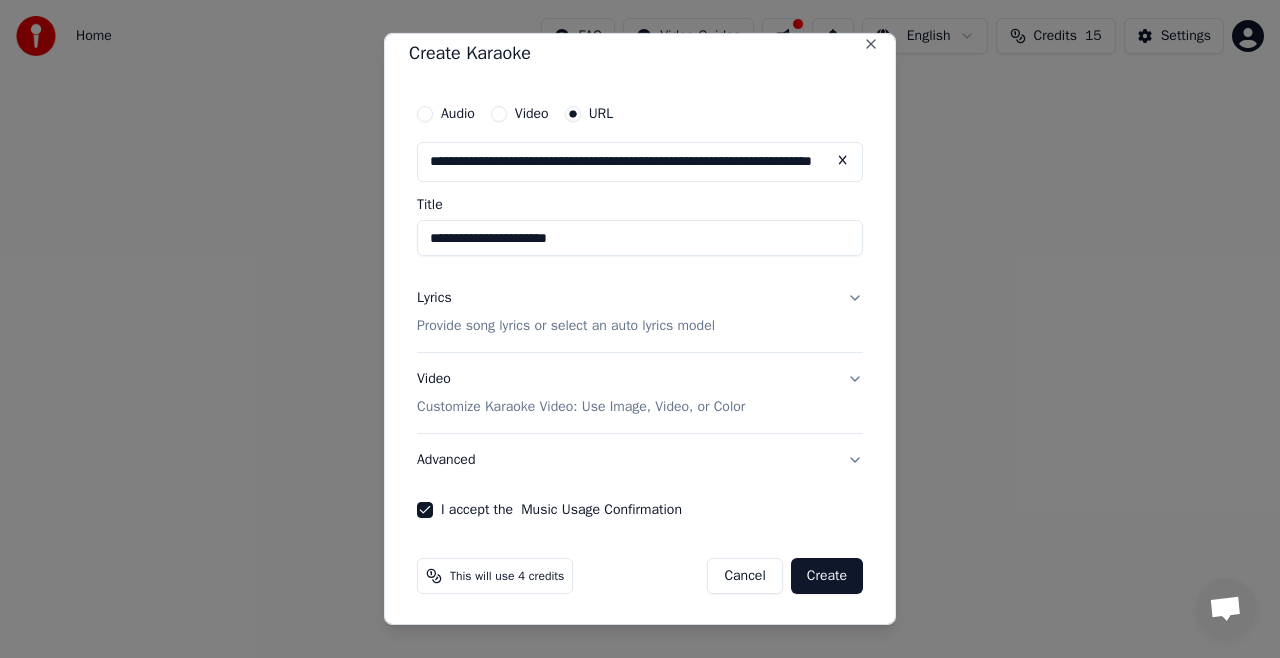 click on "Provide song lyrics or select an auto lyrics model" at bounding box center [566, 326] 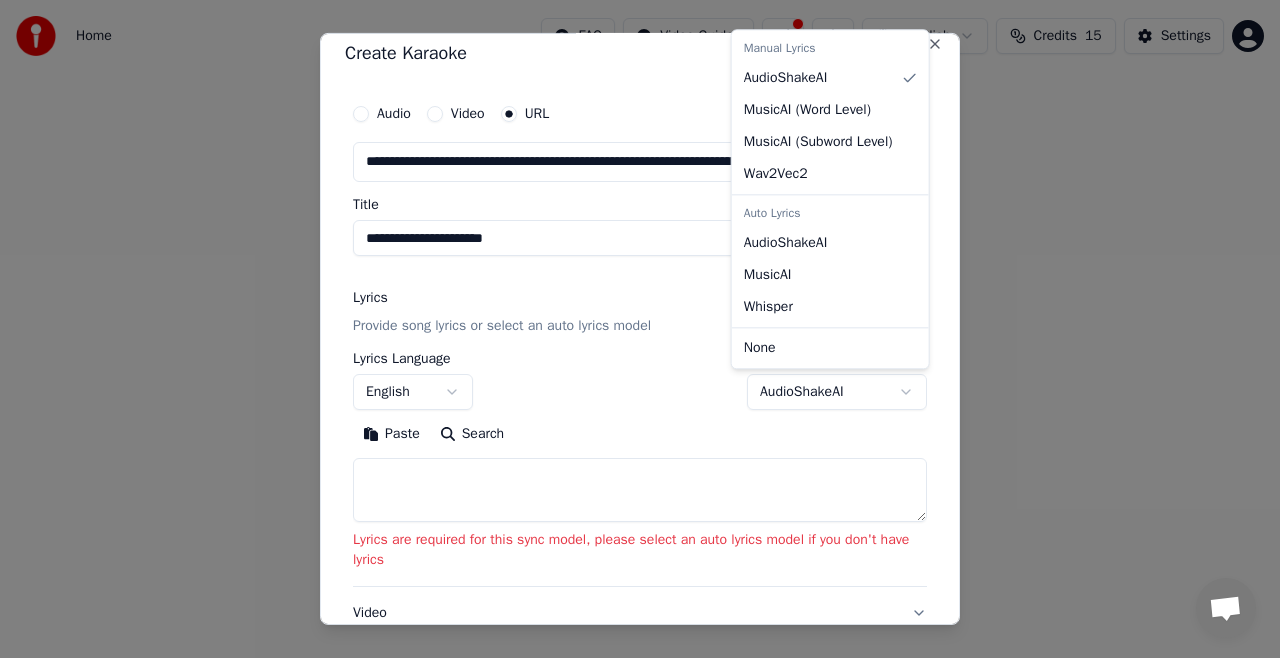 click on "**********" at bounding box center [640, 300] 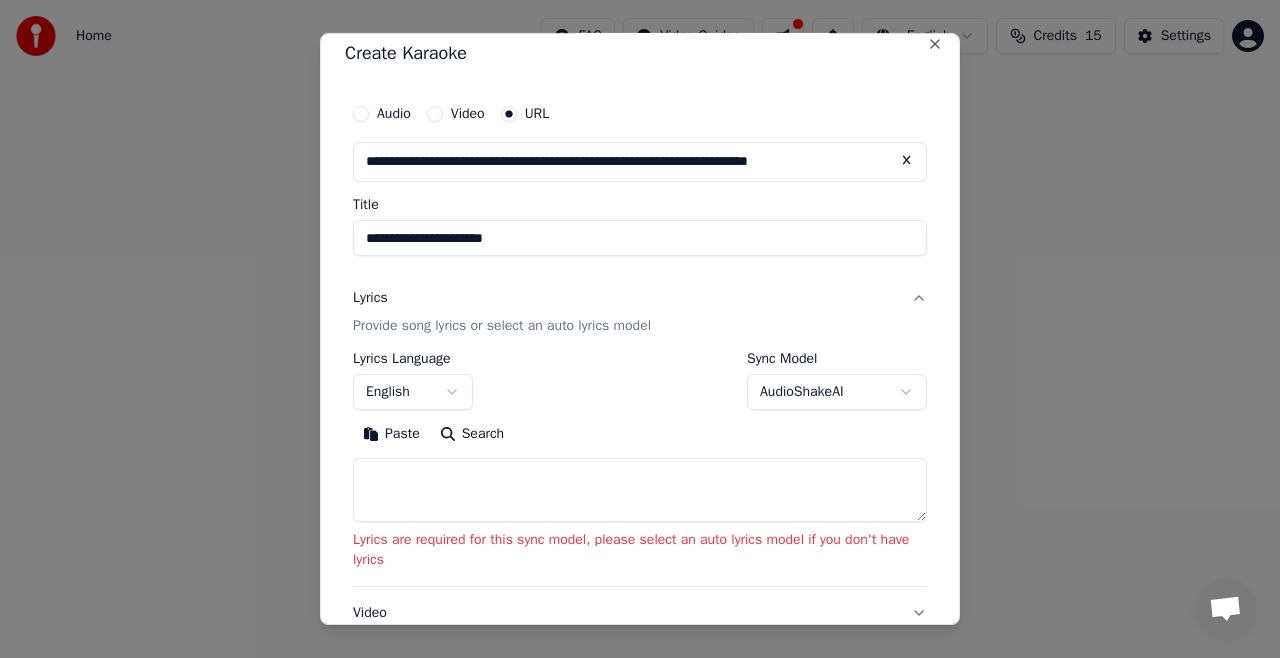 click at bounding box center (640, 490) 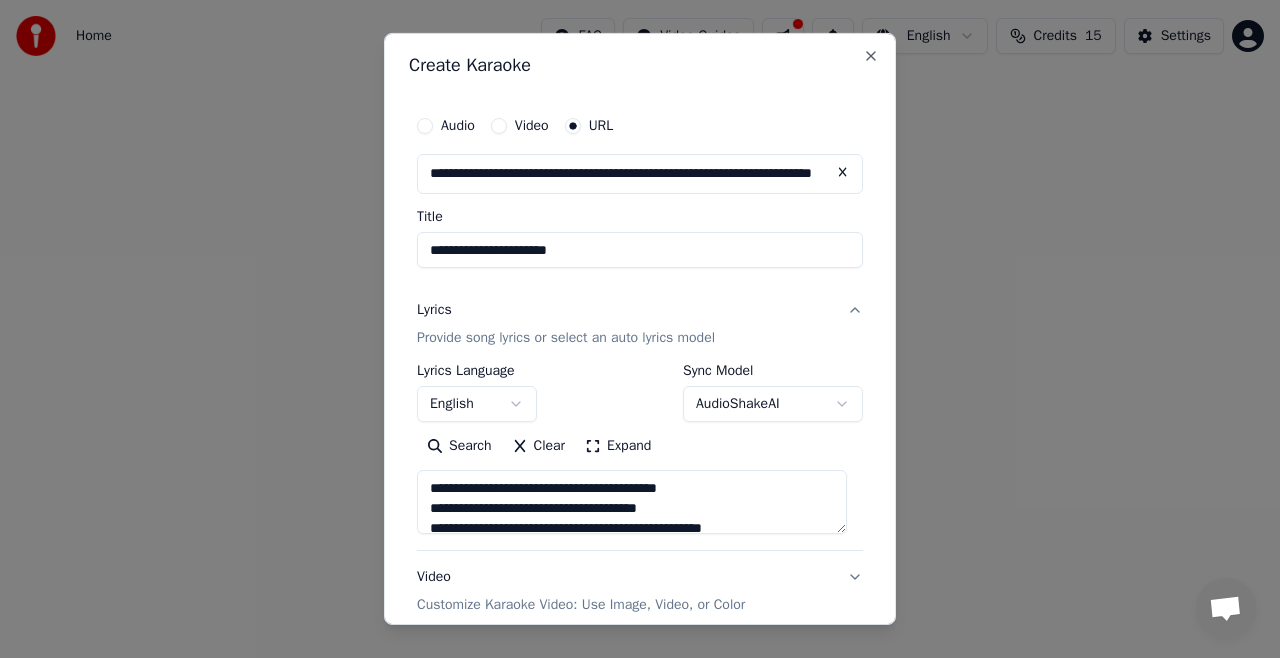 scroll, scrollTop: 0, scrollLeft: 0, axis: both 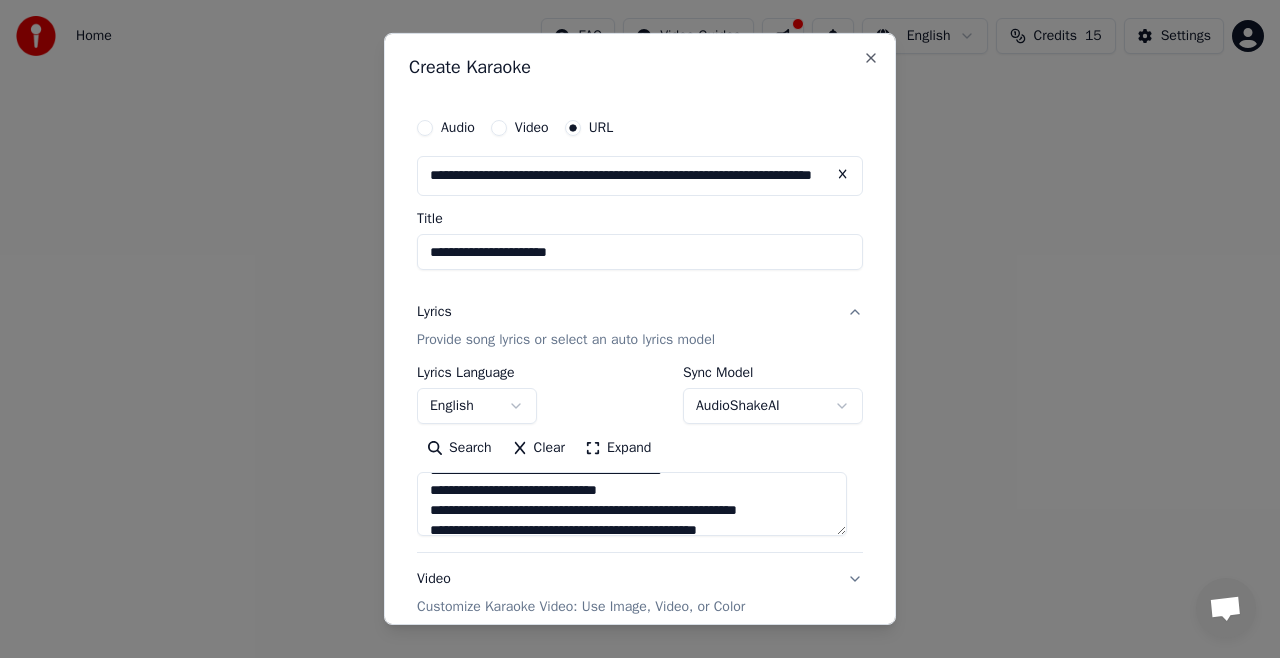 click on "Lyrics Provide song lyrics or select an auto lyrics model" at bounding box center [640, 326] 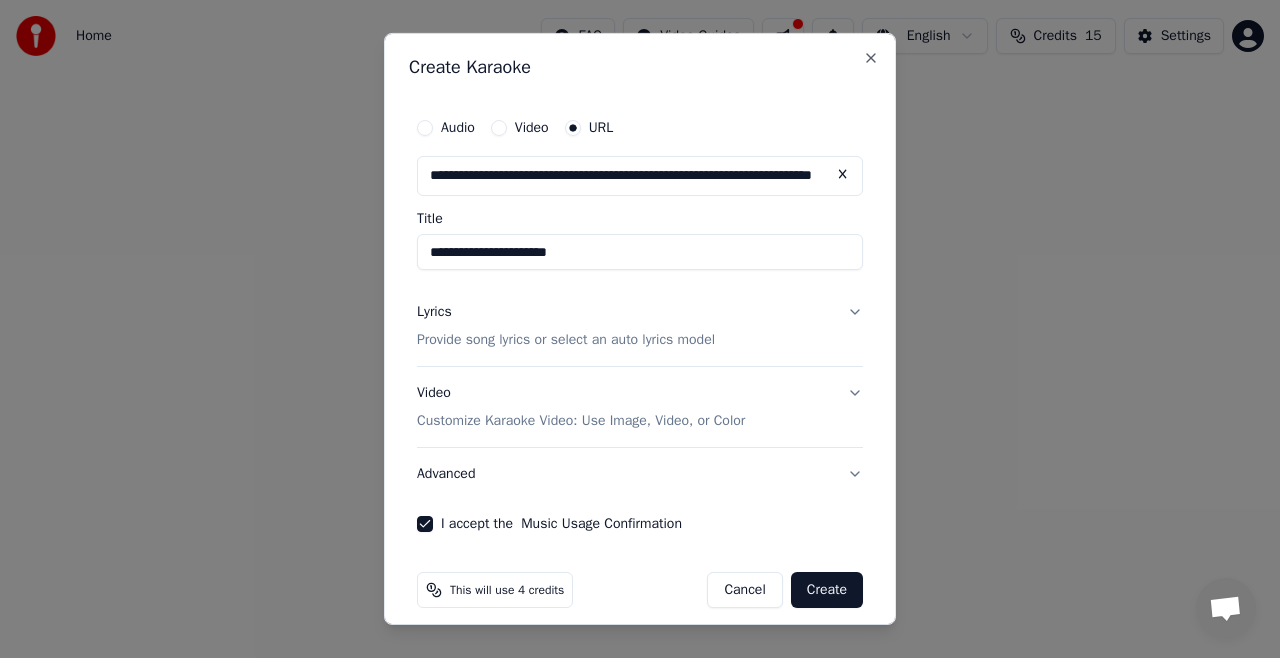 click on "Video Customize Karaoke Video: Use Image, Video, or Color" at bounding box center (640, 407) 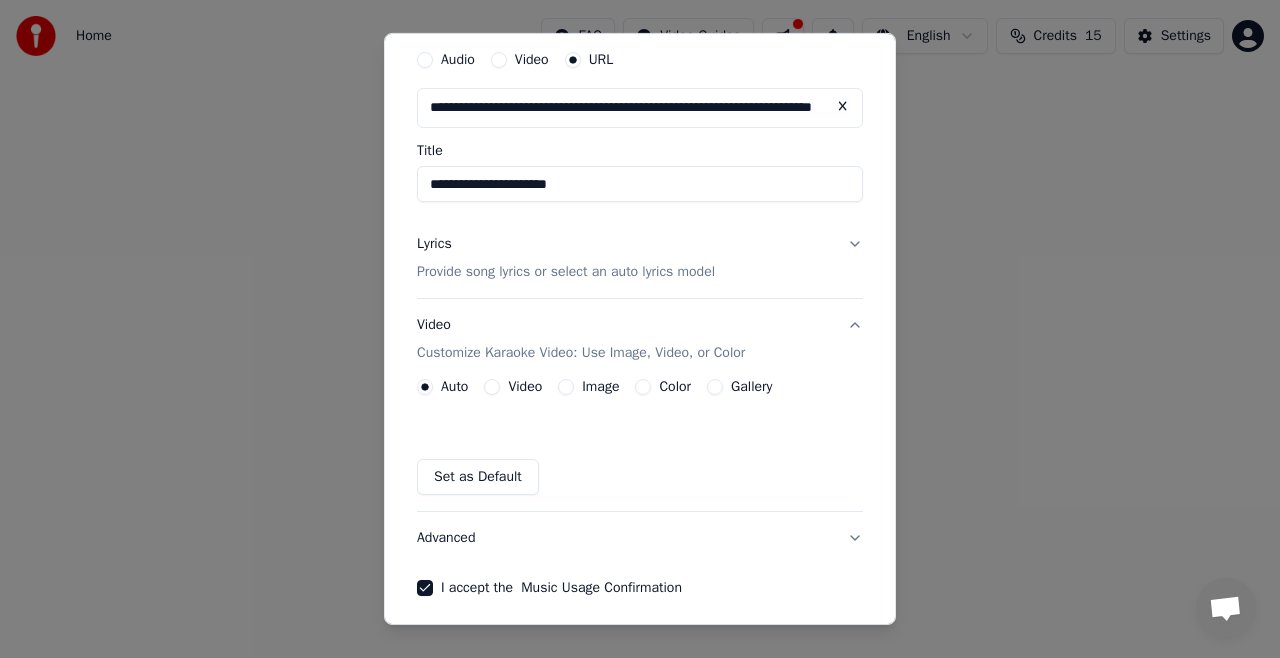 scroll, scrollTop: 100, scrollLeft: 0, axis: vertical 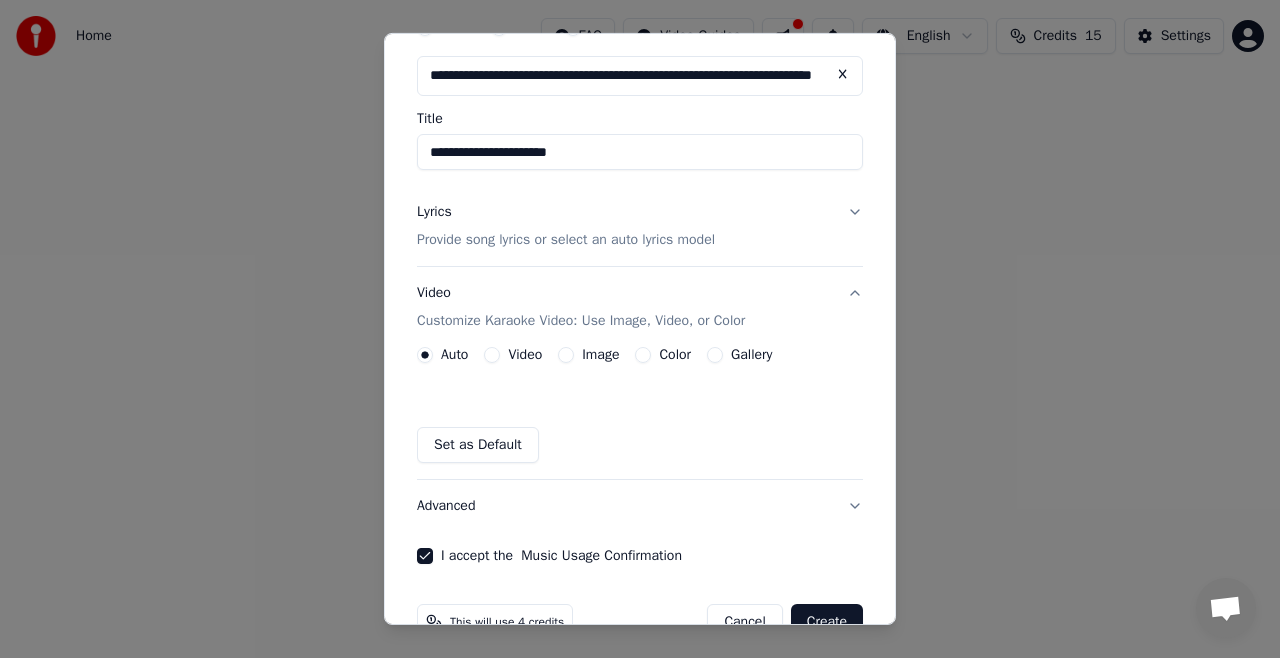 click on "Color" at bounding box center [643, 355] 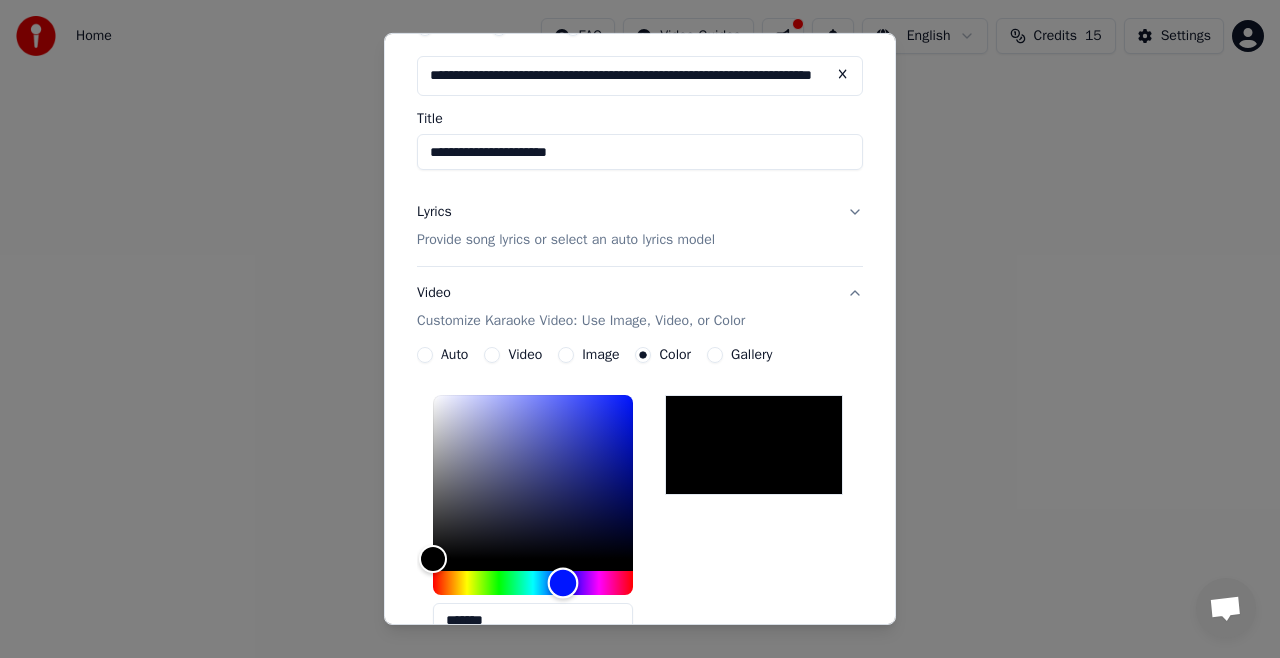 drag, startPoint x: 432, startPoint y: 586, endPoint x: 563, endPoint y: 588, distance: 131.01526 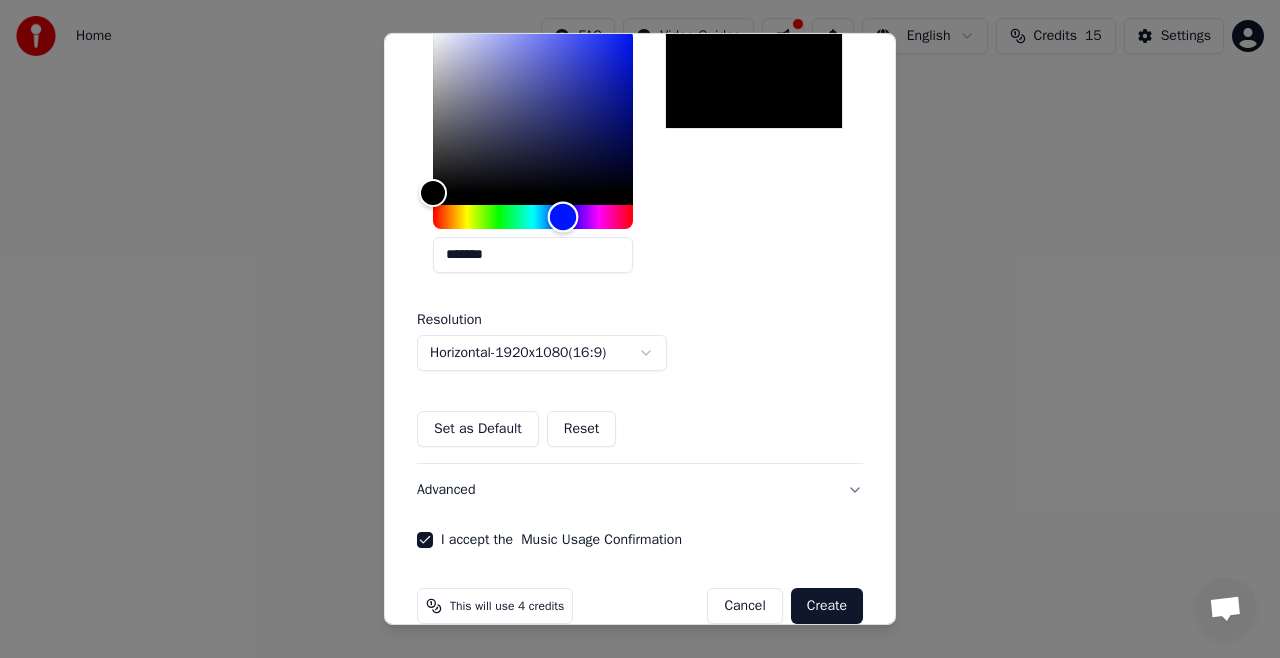 scroll, scrollTop: 496, scrollLeft: 0, axis: vertical 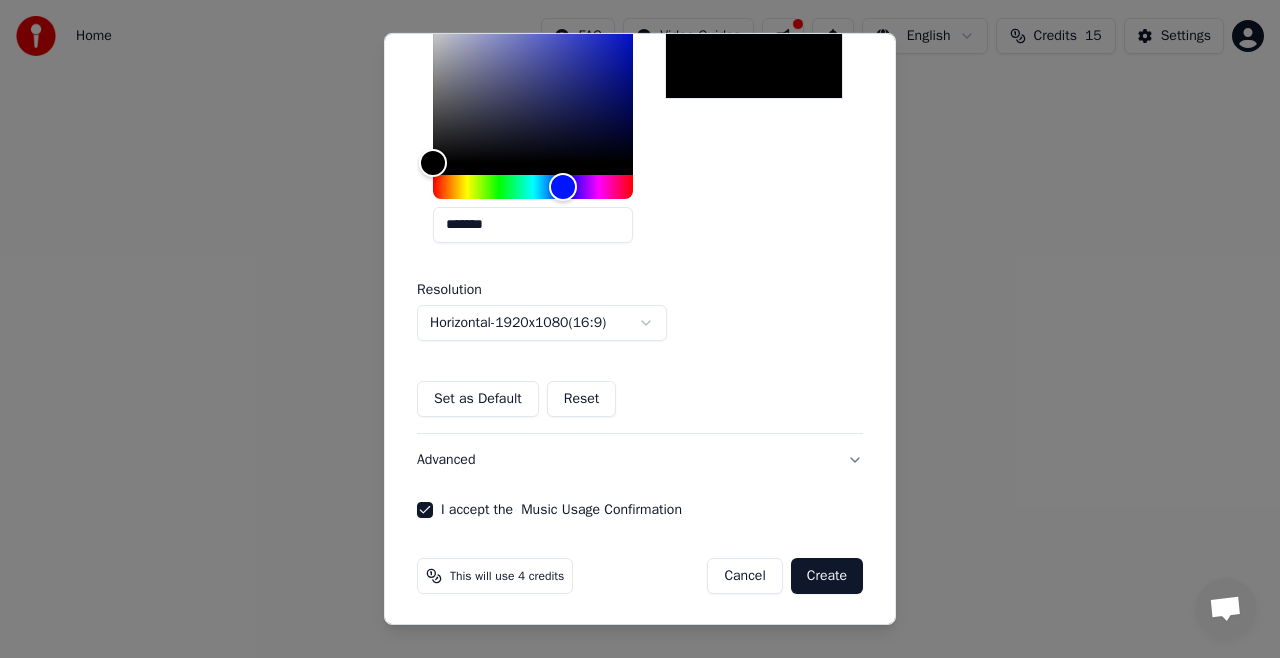 click on "Set as Default" at bounding box center (478, 399) 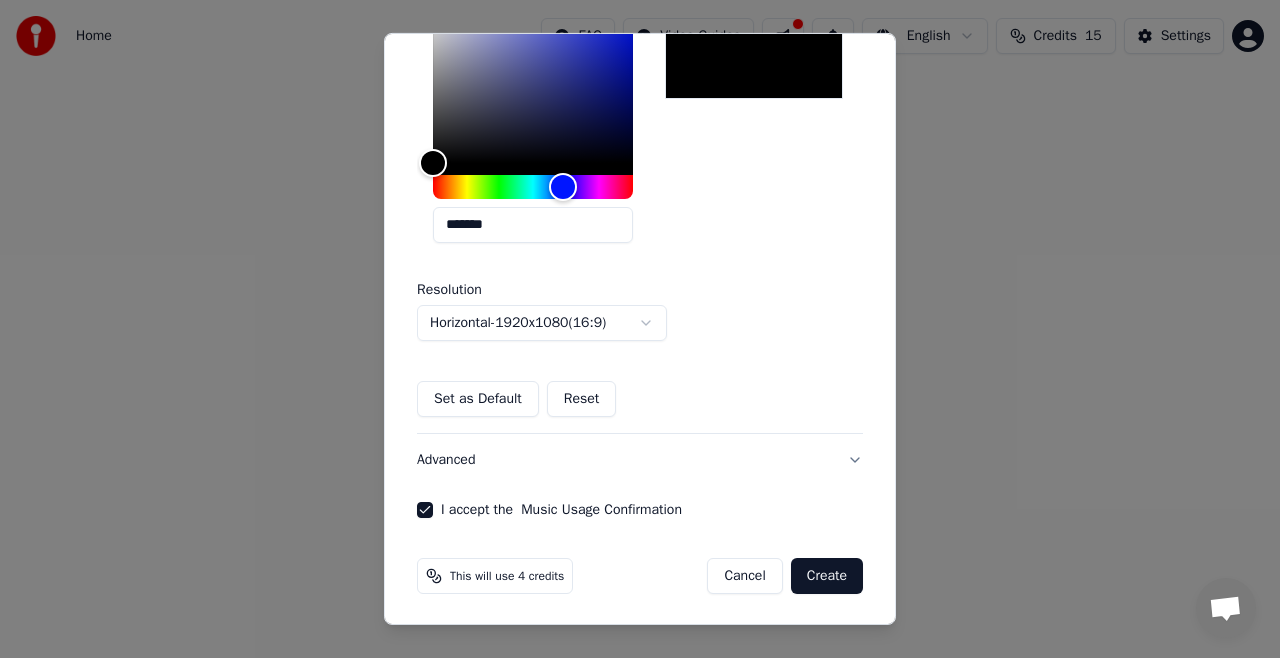 click on "Create" at bounding box center [827, 576] 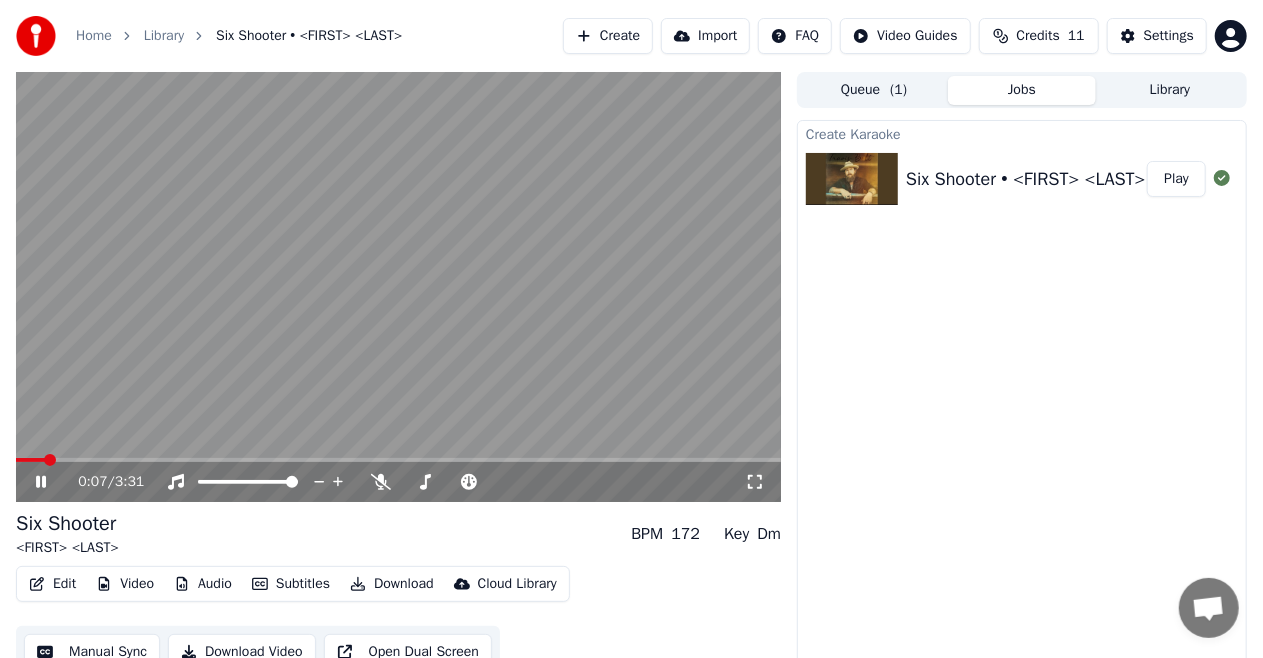 click on "0:07 / 3:31" at bounding box center (398, 482) 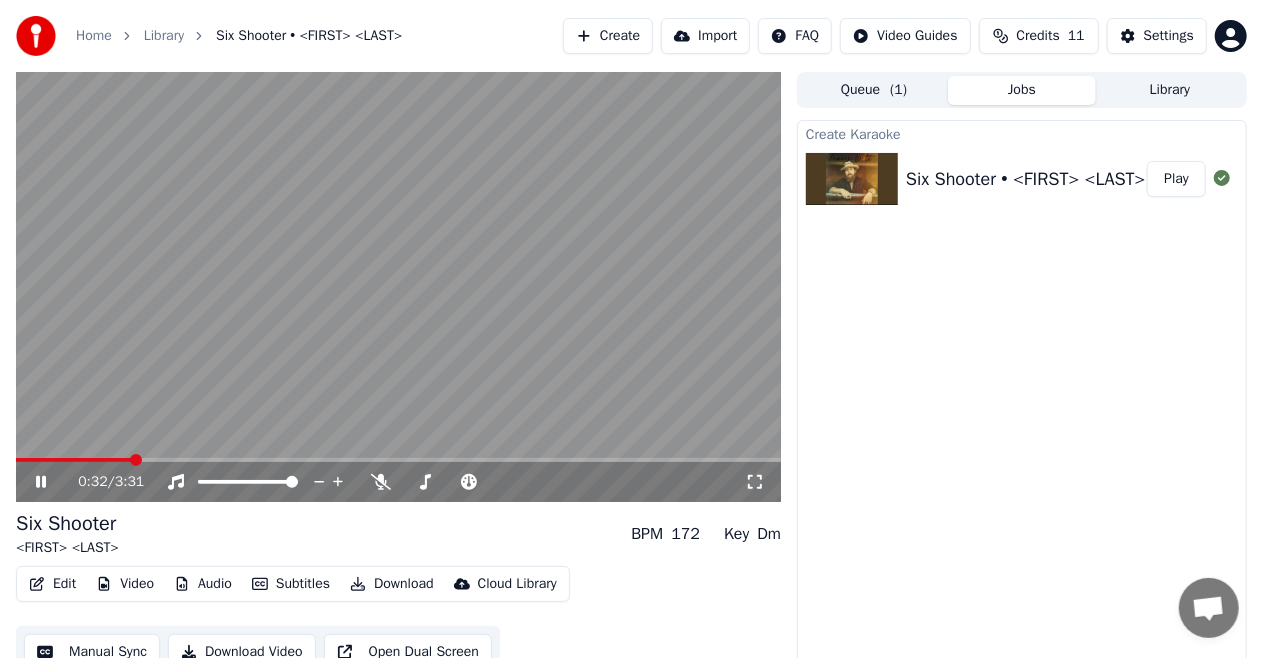 click on "Video" at bounding box center (125, 584) 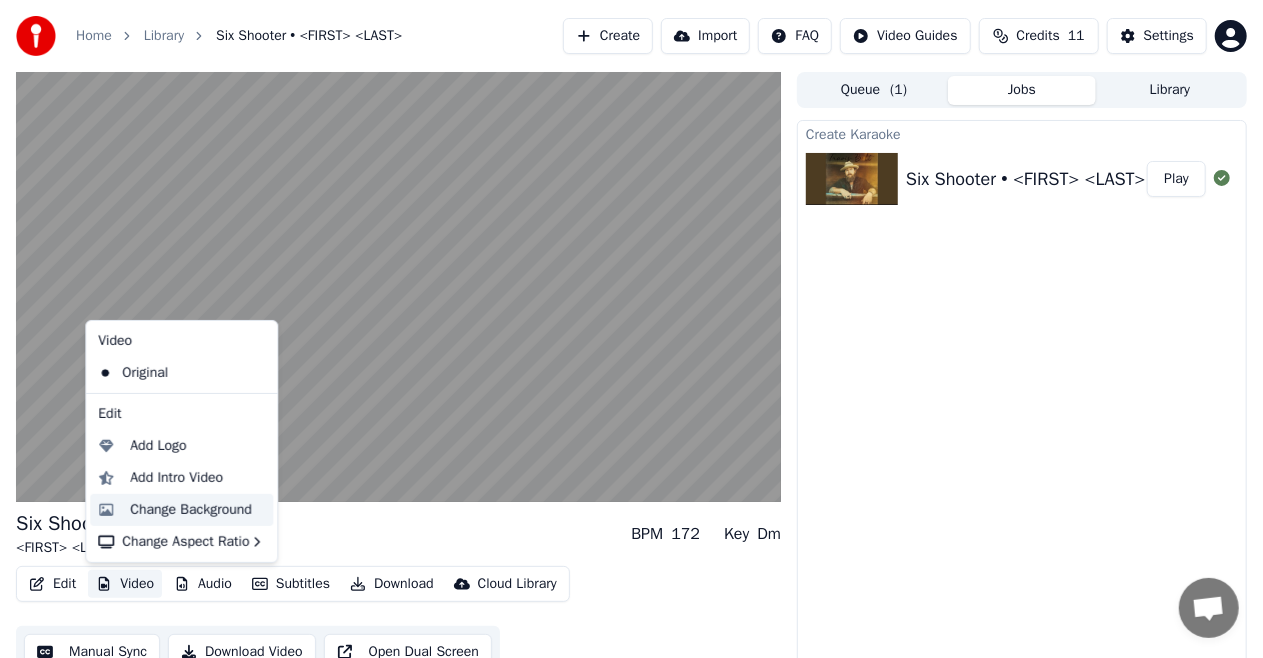 click on "Change Background" at bounding box center (191, 510) 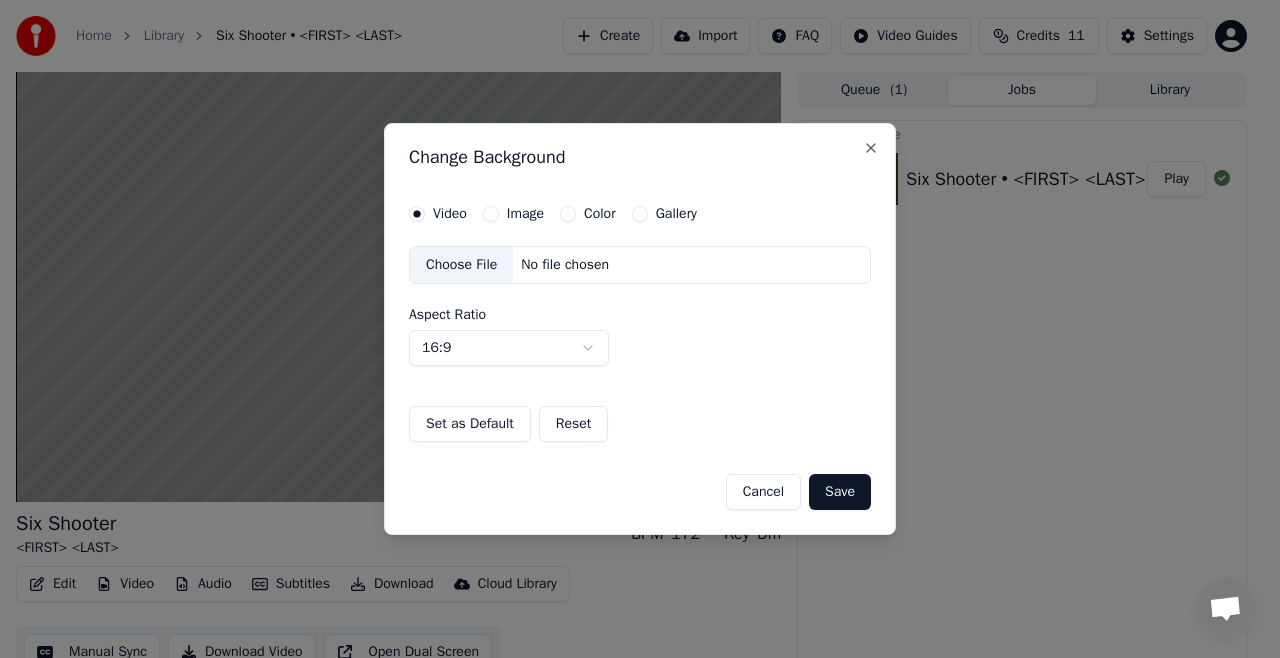 click on "Color" at bounding box center [600, 214] 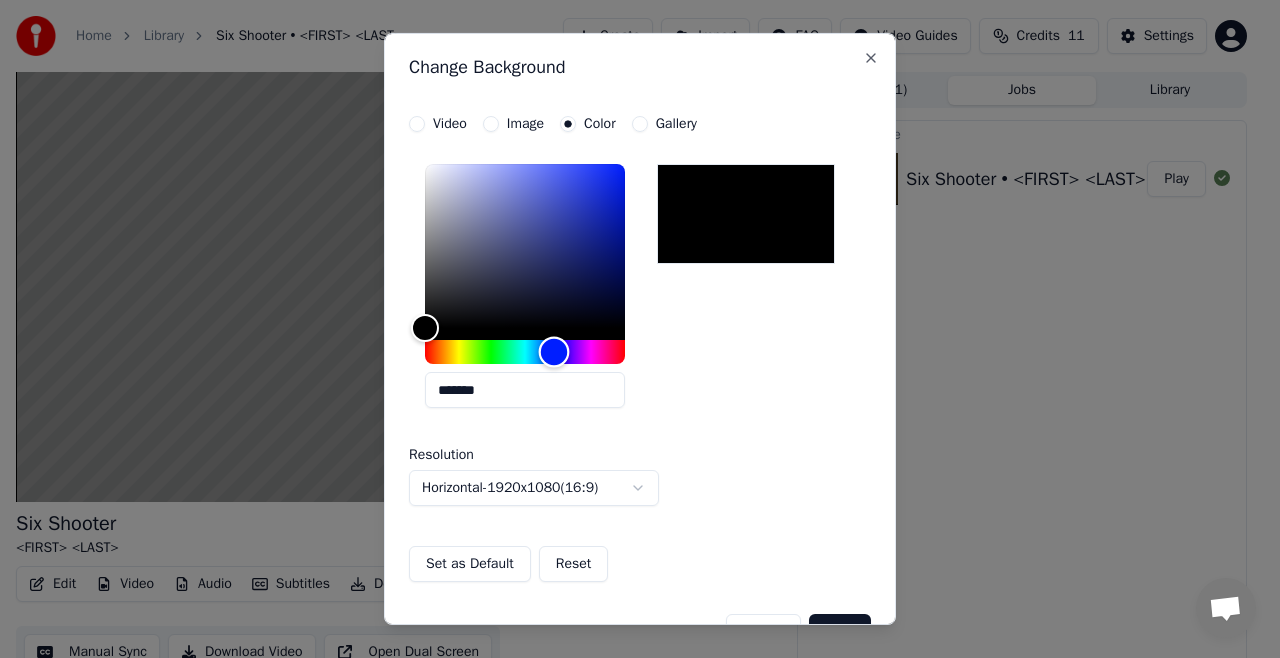 drag, startPoint x: 424, startPoint y: 360, endPoint x: 561, endPoint y: 372, distance: 137.52454 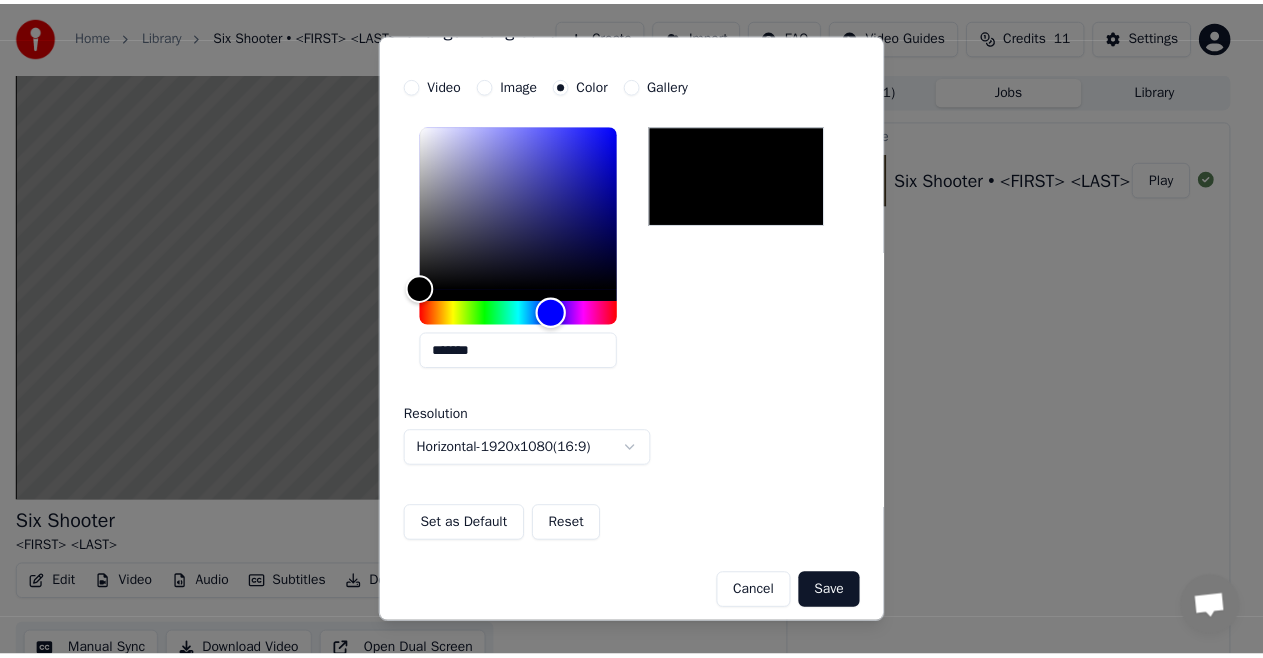 scroll, scrollTop: 49, scrollLeft: 0, axis: vertical 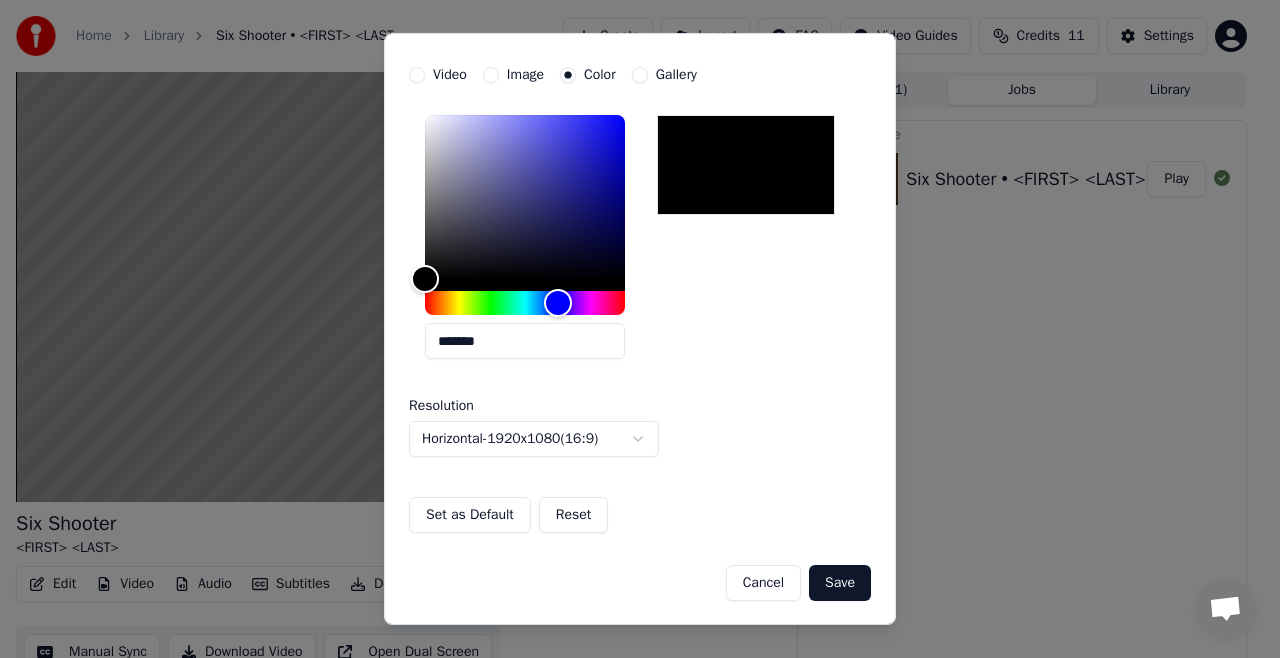 click on "Save" at bounding box center [840, 583] 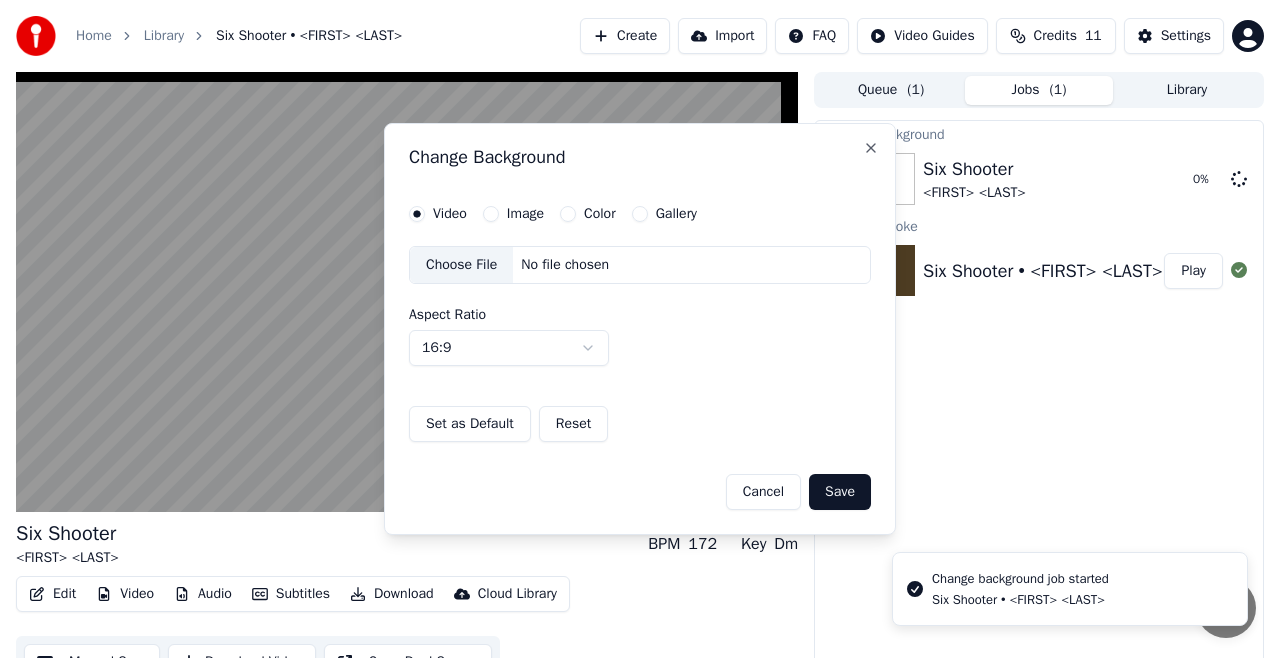 scroll, scrollTop: 0, scrollLeft: 0, axis: both 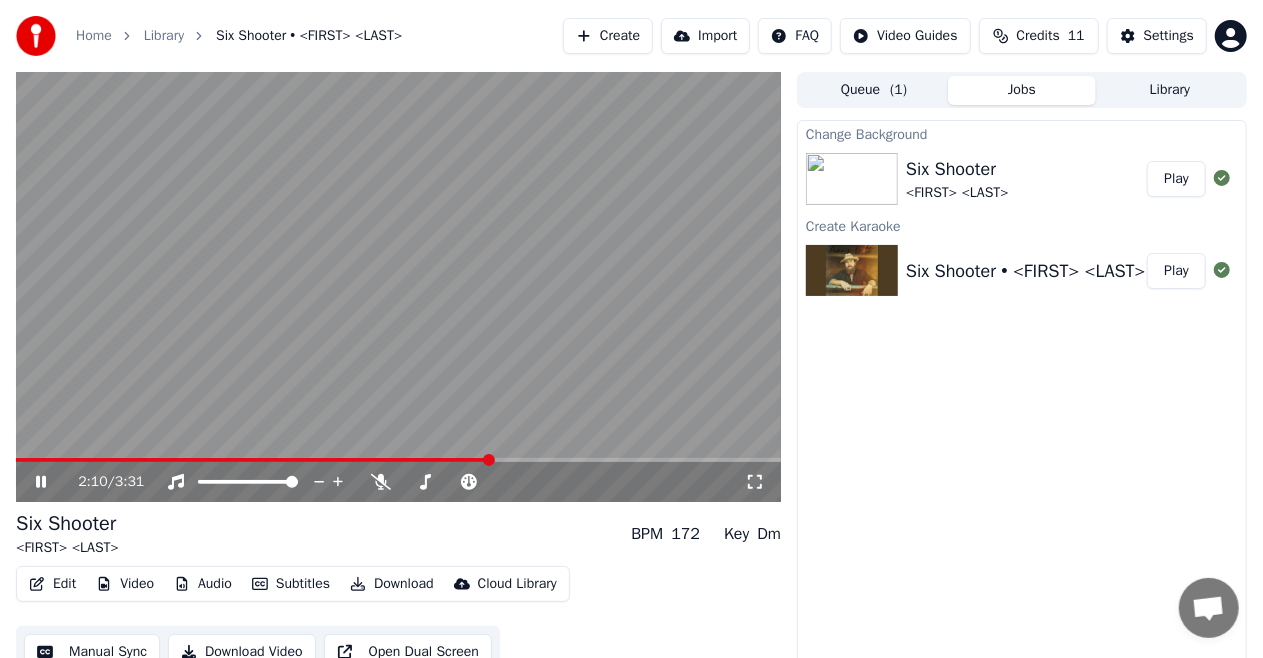 click 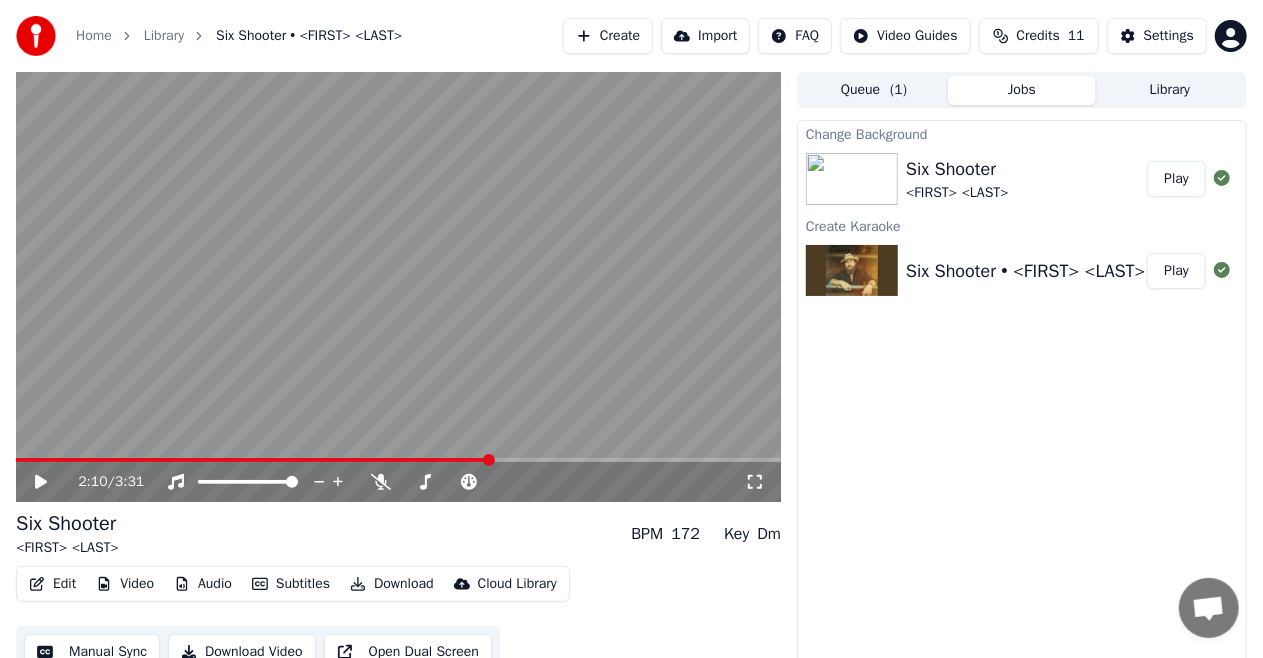 click on "Play" at bounding box center [1176, 179] 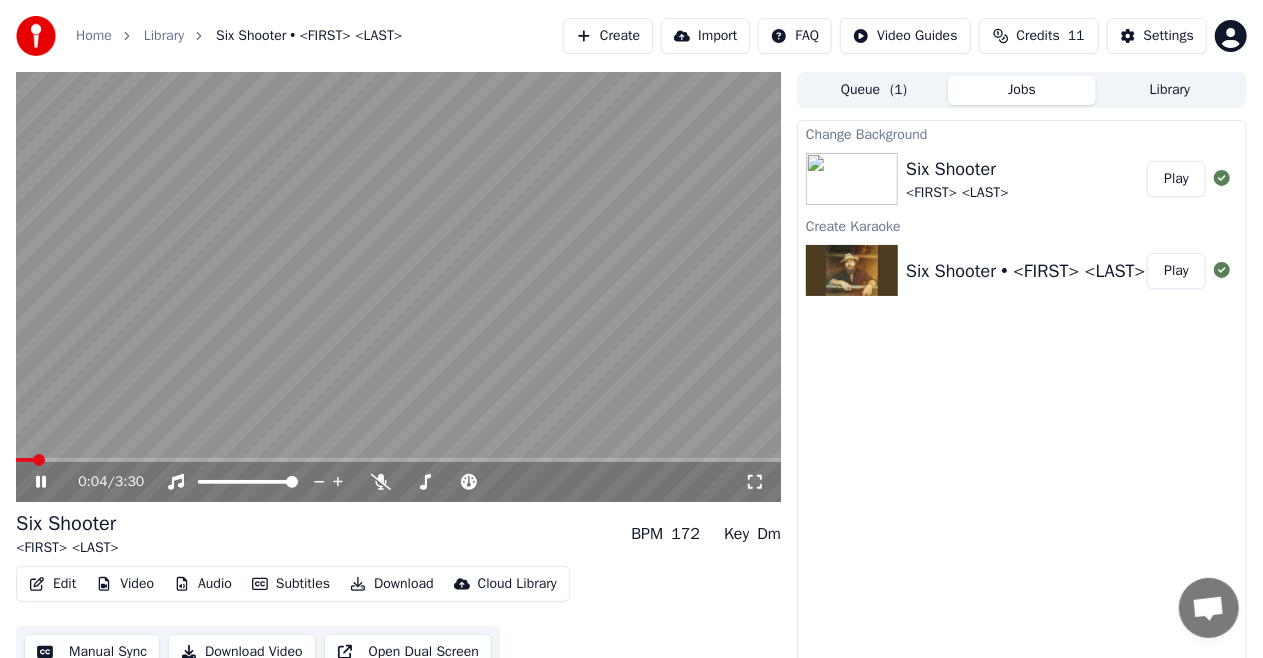 click at bounding box center (398, 287) 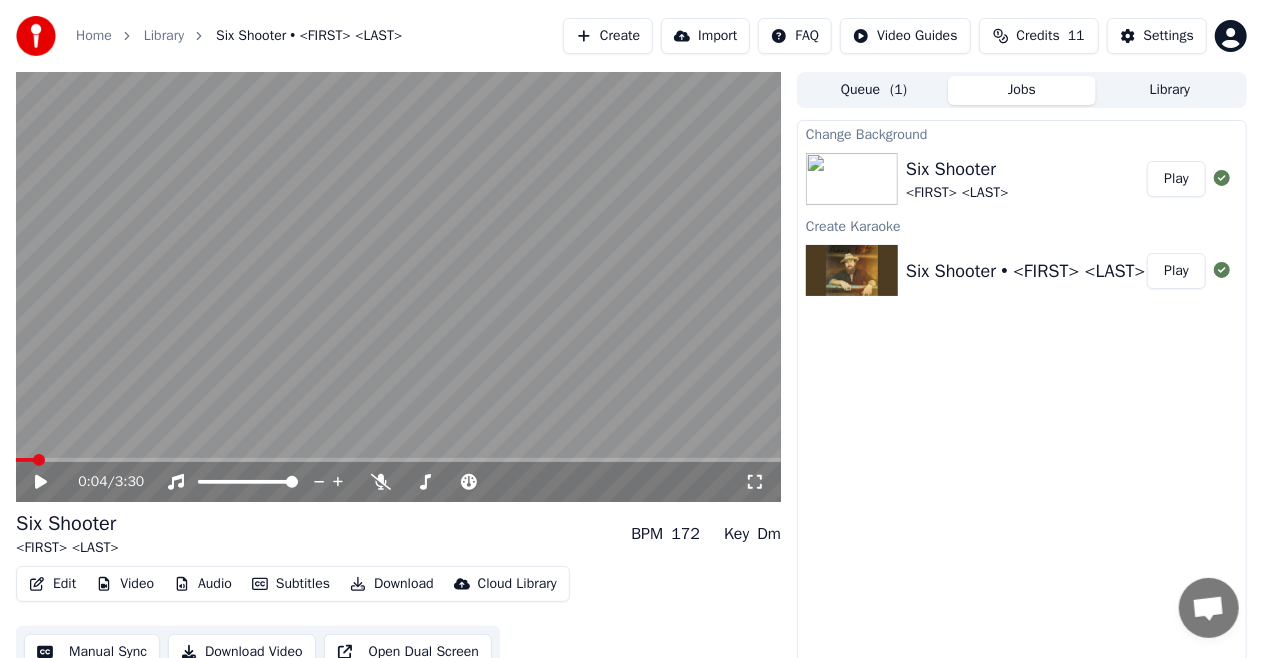 click on "Edit" at bounding box center (52, 584) 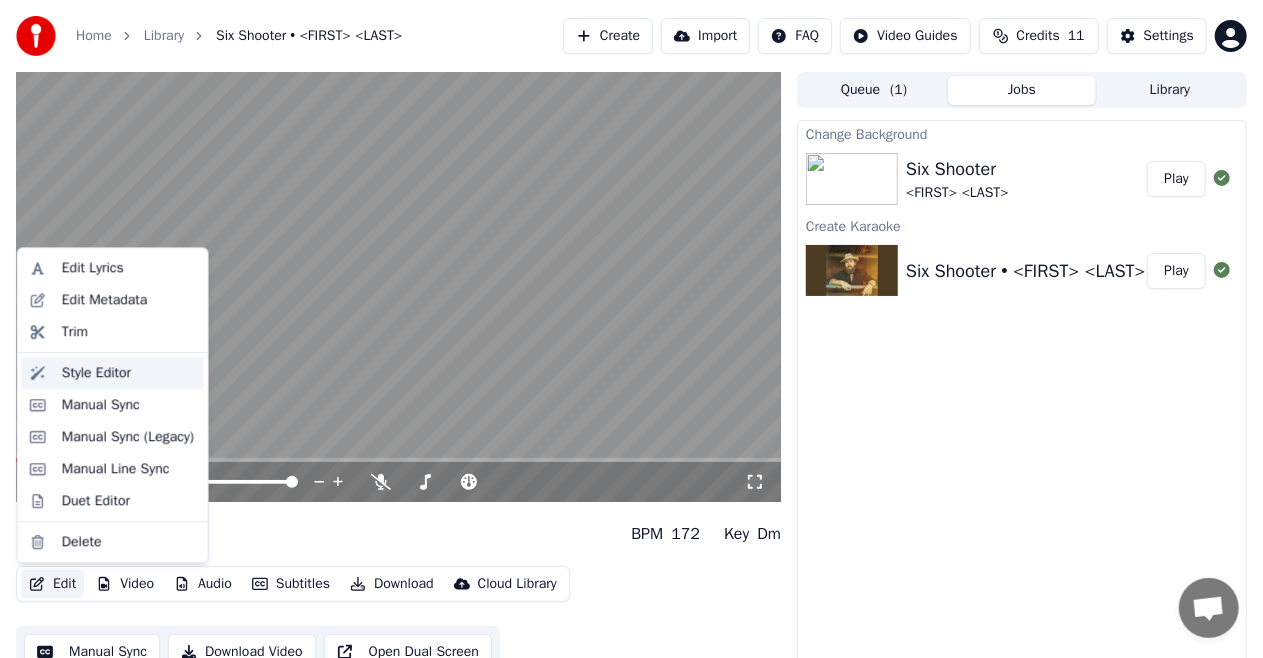 click on "Style Editor" at bounding box center (96, 373) 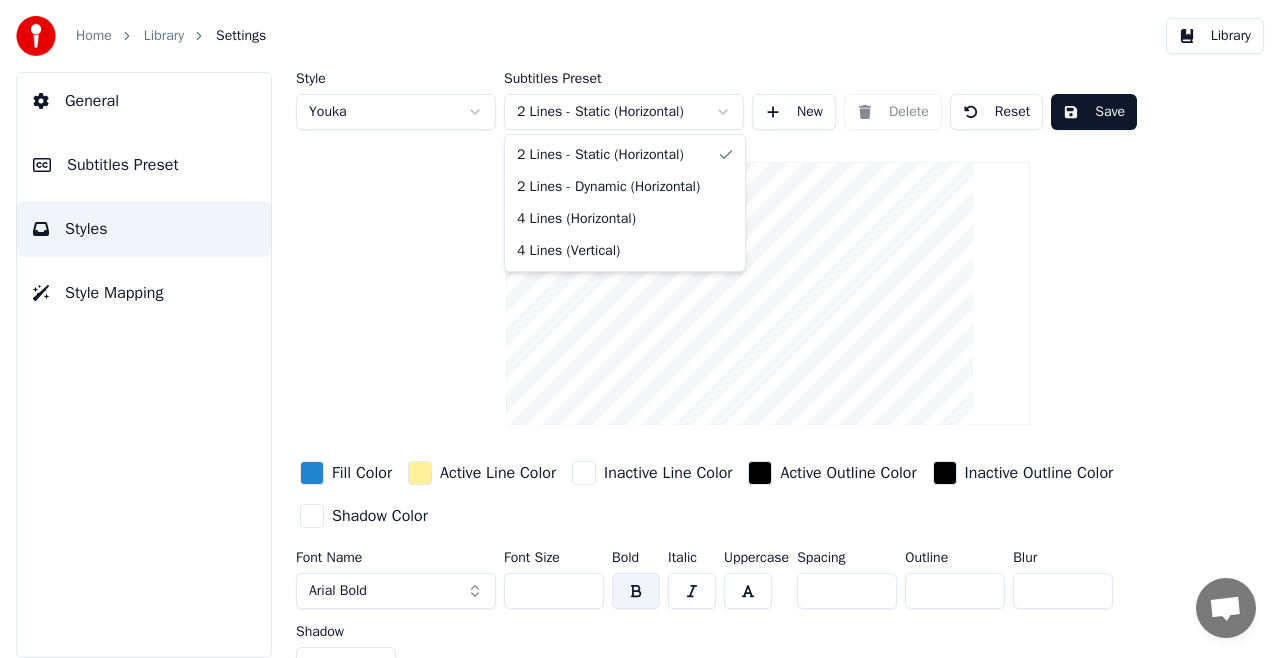 click on "Home Library Settings Library General Subtitles Preset Styles Style Mapping Style Youka Subtitles Preset 2 Lines - Static (Horizontal) New Delete Reset Save Fill Color Active Line Color Inactive Line Color Active Outline Color Inactive Outline Color Shadow Color Font Name Arial Bold Font Size ** Bold Italic Uppercase Spacing * Outline * Blur * Shadow *
2 Lines - Static (Horizontal) 2 Lines - Dynamic (Horizontal) 4 Lines (Horizontal) 4 Lines (Vertical)" at bounding box center [640, 329] 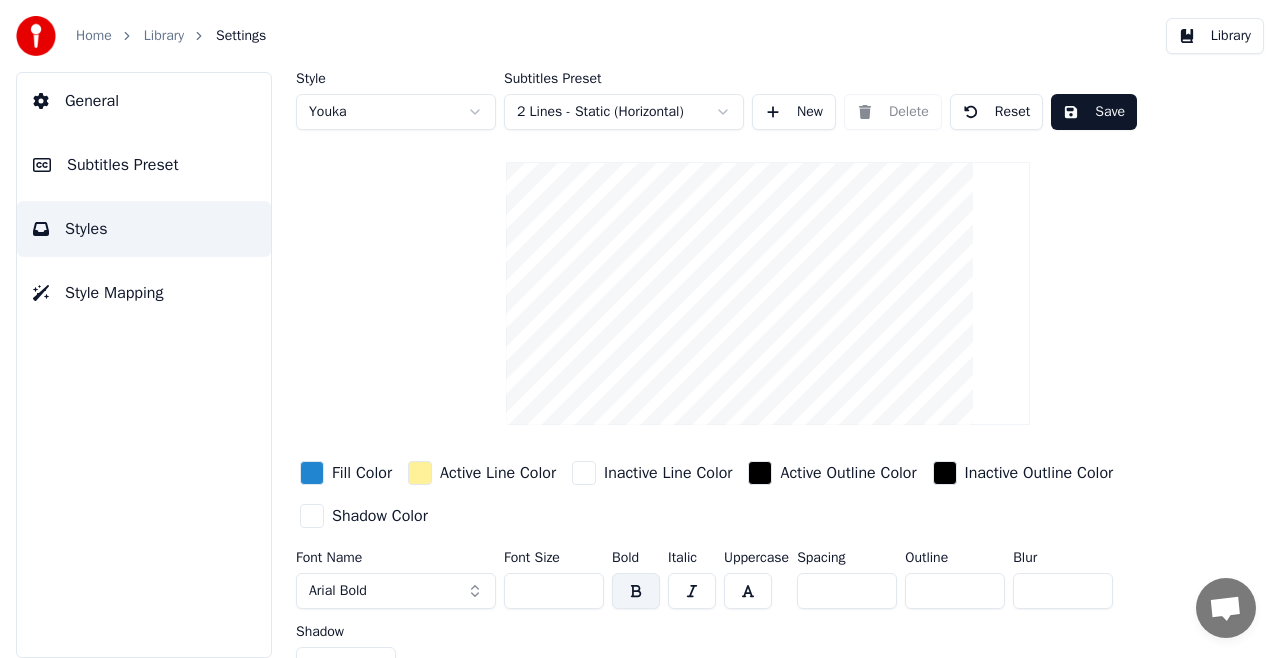 click on "Home Library Settings Library General Subtitles Preset Styles Style Mapping Style Youka Subtitles Preset 2 Lines - Static (Horizontal) New Delete Reset Save Fill Color Active Line Color Inactive Line Color Active Outline Color Inactive Outline Color Shadow Color Font Name Arial Bold Font Size ** Bold Italic Uppercase Spacing * Outline * Blur * Shadow *" at bounding box center [640, 329] 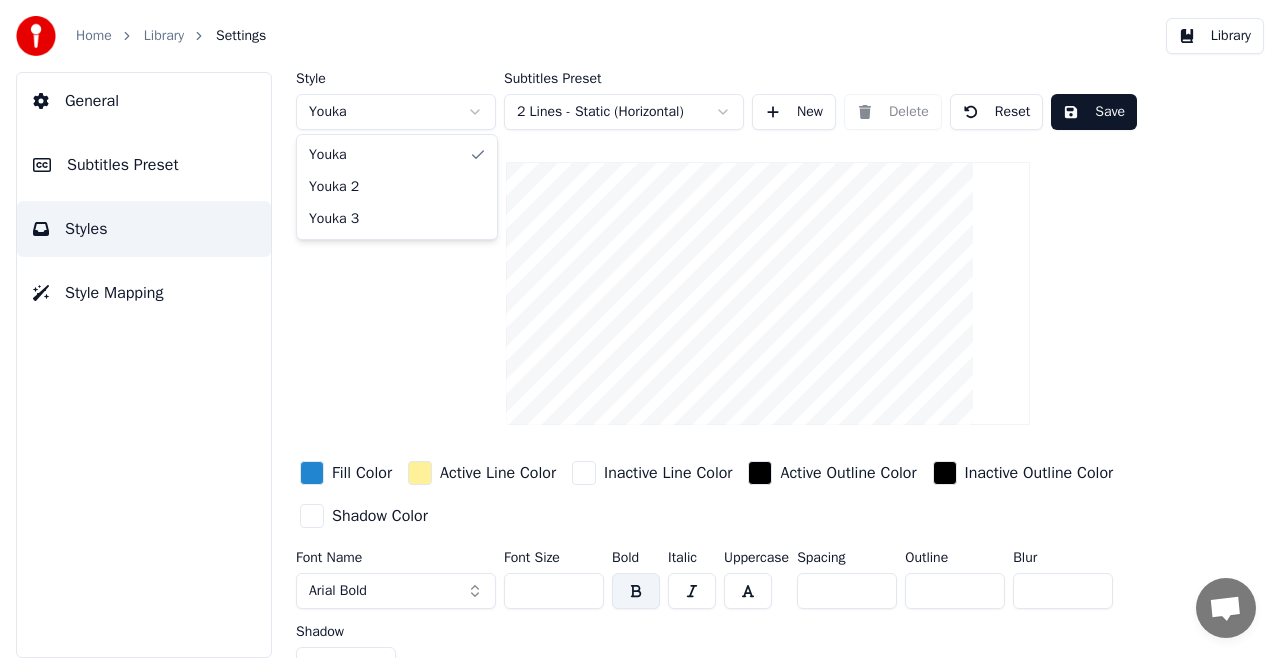 click on "Home Library Settings Library General Subtitles Preset Styles Style Mapping Style Youka Subtitles Preset 2 Lines - Static (Horizontal) New Delete Reset Save Fill Color Active Line Color Inactive Line Color Active Outline Color Inactive Outline Color Shadow Color Font Name Arial Bold Font Size ** Bold Italic Uppercase Spacing * Outline * Blur * Shadow *
Youka Youka 2 Youka 3" at bounding box center [640, 329] 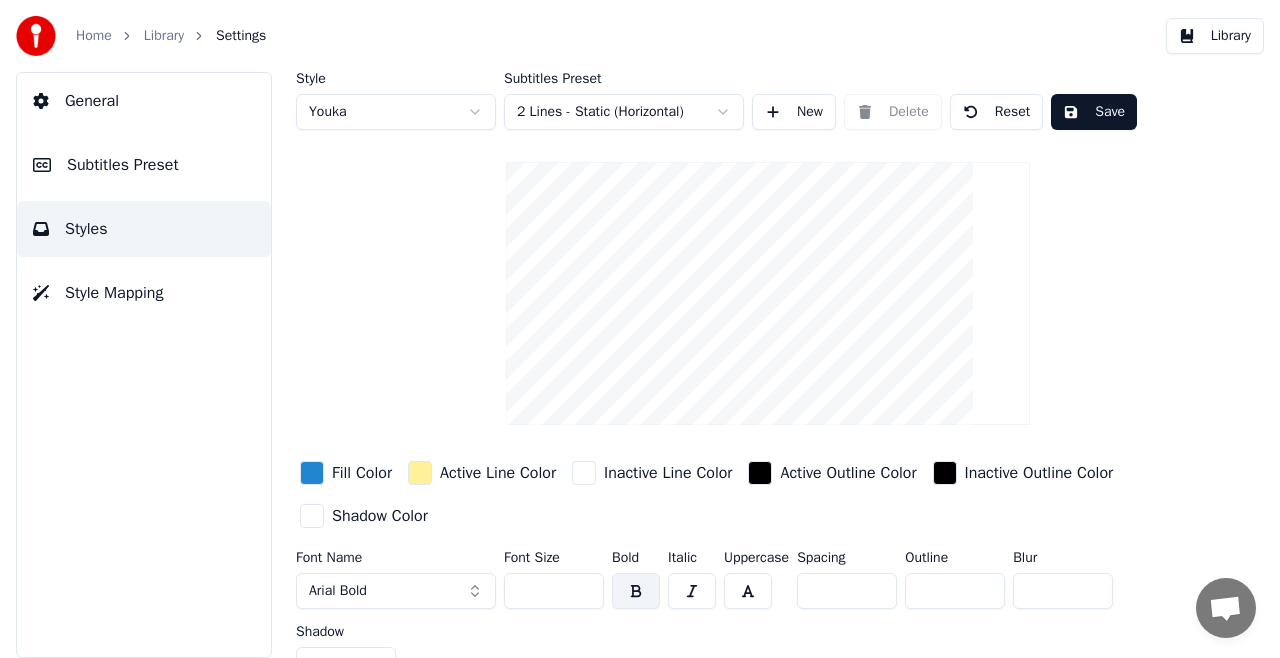 click on "Home Library Settings Library General Subtitles Preset Styles Style Mapping Style Youka Subtitles Preset 2 Lines - Static (Horizontal) New Delete Reset Save Fill Color Active Line Color Inactive Line Color Active Outline Color Inactive Outline Color Shadow Color Font Name Arial Bold Font Size ** Bold Italic Uppercase Spacing * Outline * Blur * Shadow *" at bounding box center [640, 329] 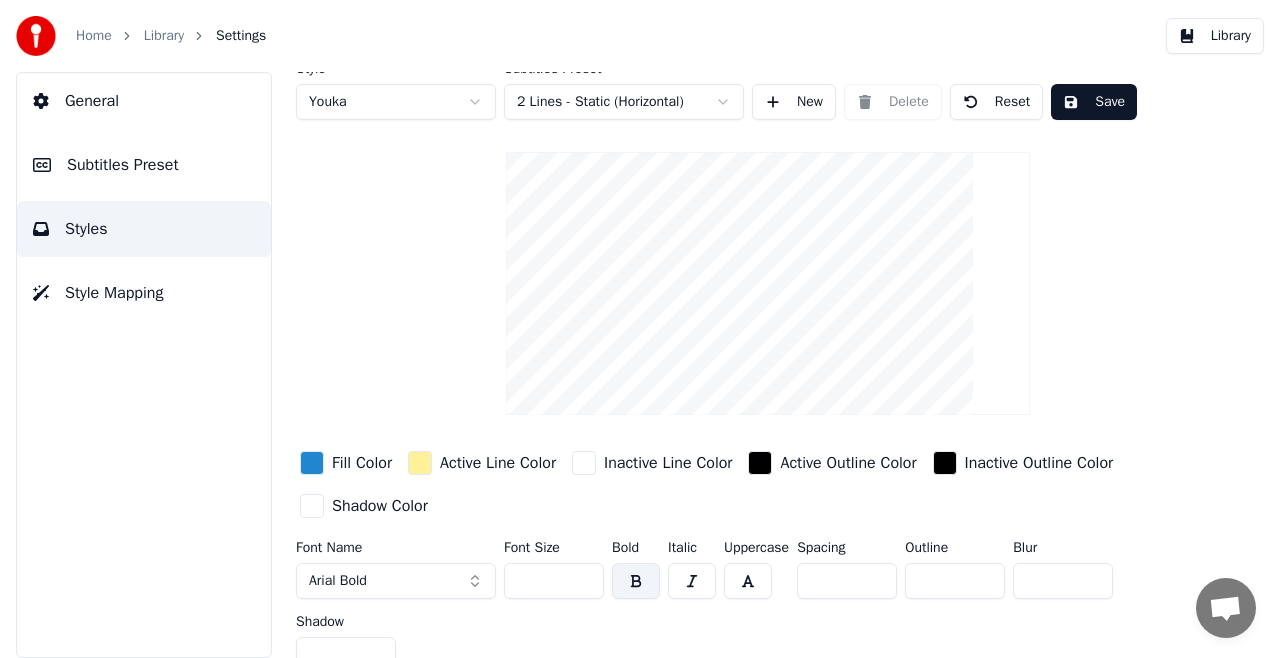 scroll, scrollTop: 0, scrollLeft: 0, axis: both 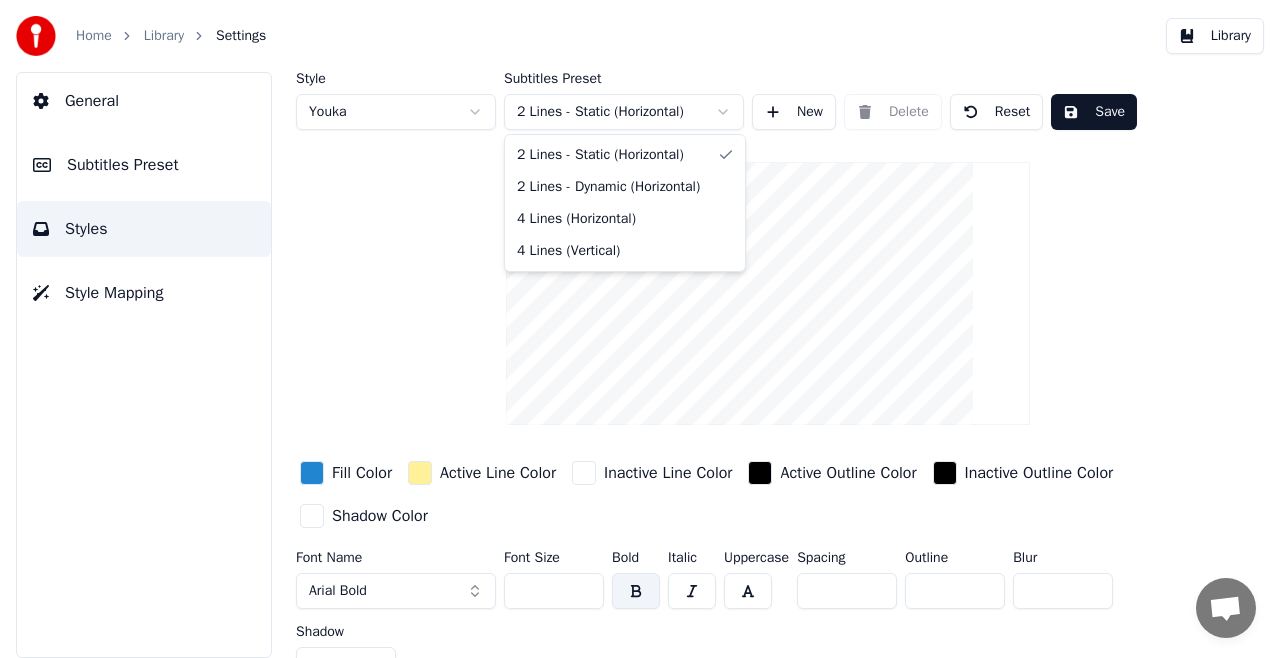 click on "Home Library Settings Library General Subtitles Preset Styles Style Mapping Style Youka Subtitles Preset 2 Lines - Static (Horizontal) New Delete Reset Save Fill Color Active Line Color Inactive Line Color Active Outline Color Inactive Outline Color Shadow Color Font Name Arial Bold Font Size ** Bold Italic Uppercase Spacing * Outline * Blur * Shadow *
2 Lines - Static (Horizontal) 2 Lines - Dynamic (Horizontal) 4 Lines (Horizontal) 4 Lines (Vertical)" at bounding box center (640, 329) 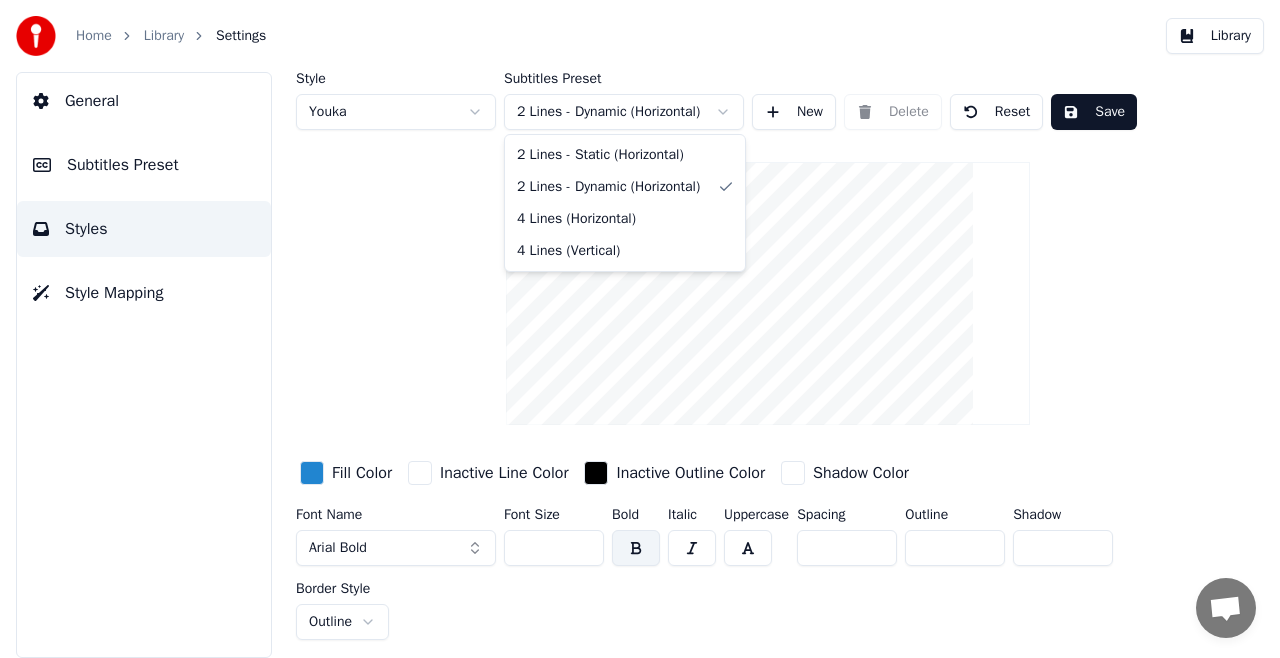 click on "Home Library Settings Library General Subtitles Preset Styles Style Mapping Style Youka Subtitles Preset 2 Lines - Dynamic (Horizontal) New Delete Reset Save Fill Color Inactive Line Color Inactive Outline Color Shadow Color Font Name Arial Bold Font Size ** Bold Italic Uppercase Spacing * Outline * Shadow * Border Style Outline
2 Lines - Static (Horizontal) 2 Lines - Dynamic (Horizontal) 4 Lines (Horizontal) 4 Lines (Vertical)" at bounding box center [640, 329] 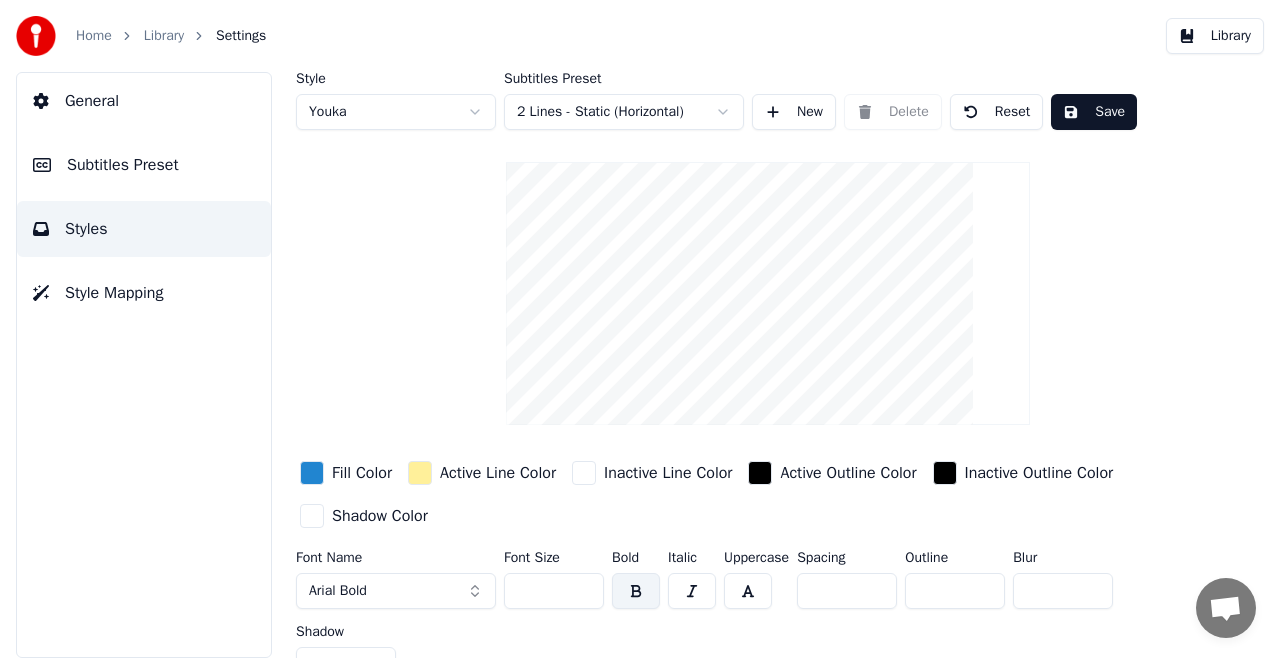click on "Style Mapping" at bounding box center (144, 293) 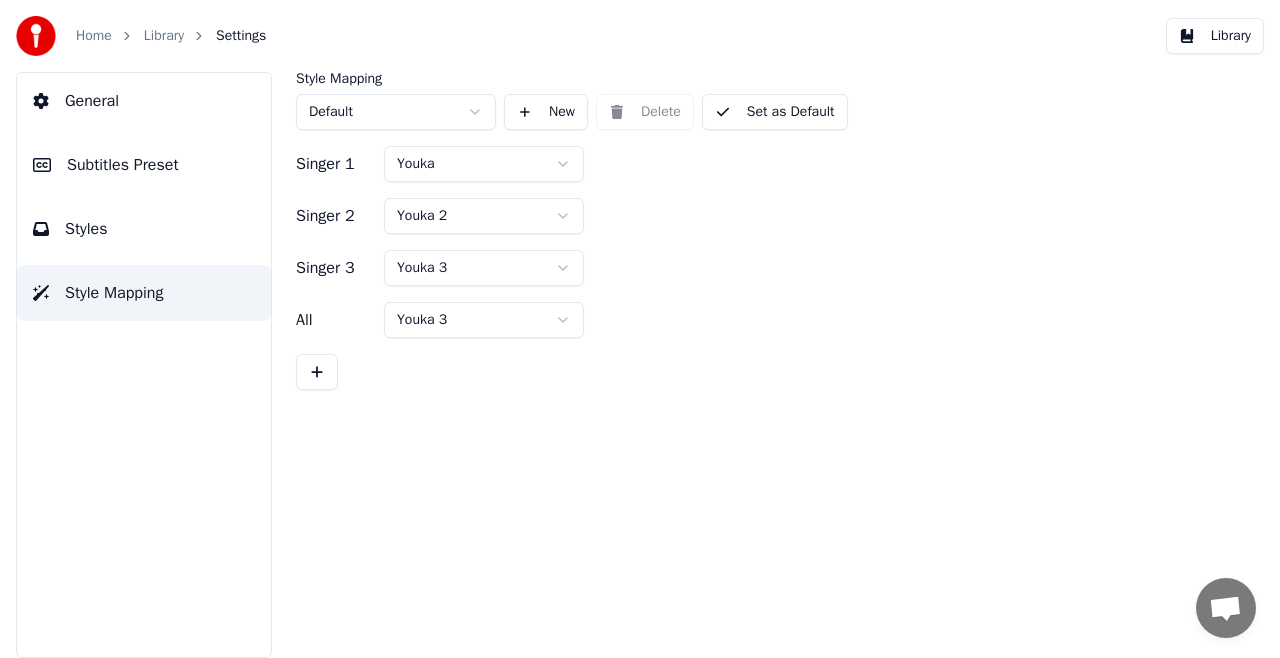 click on "Styles" at bounding box center [144, 229] 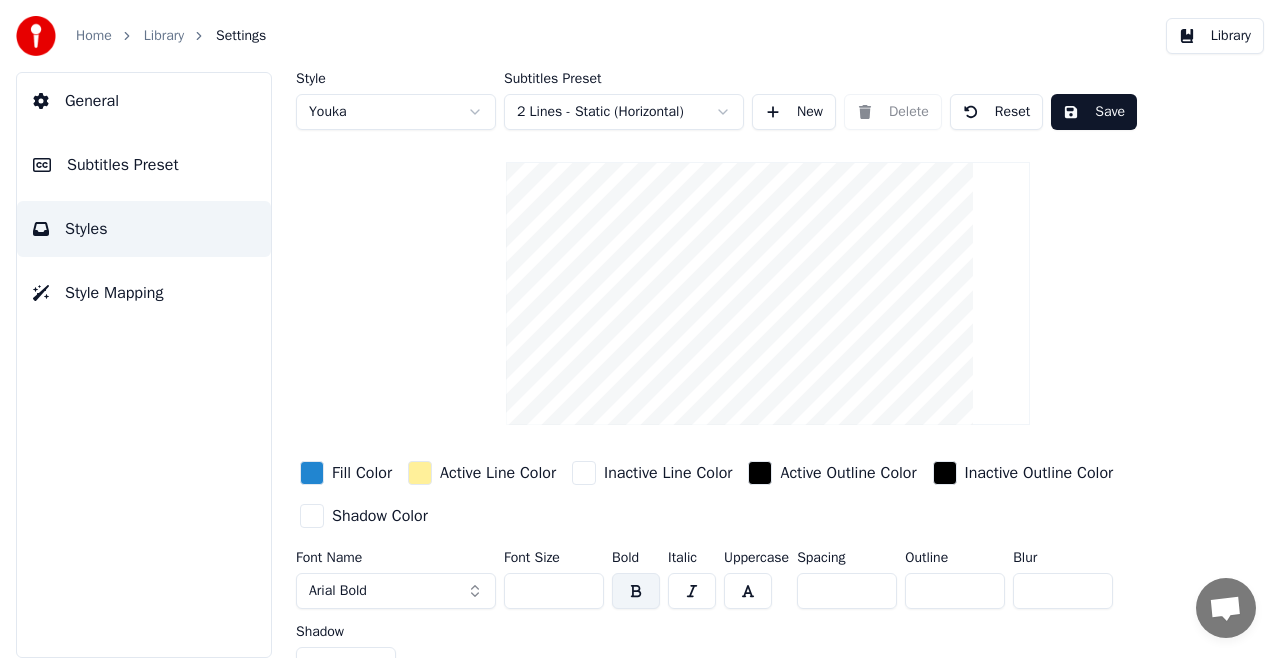 click on "General" at bounding box center [92, 101] 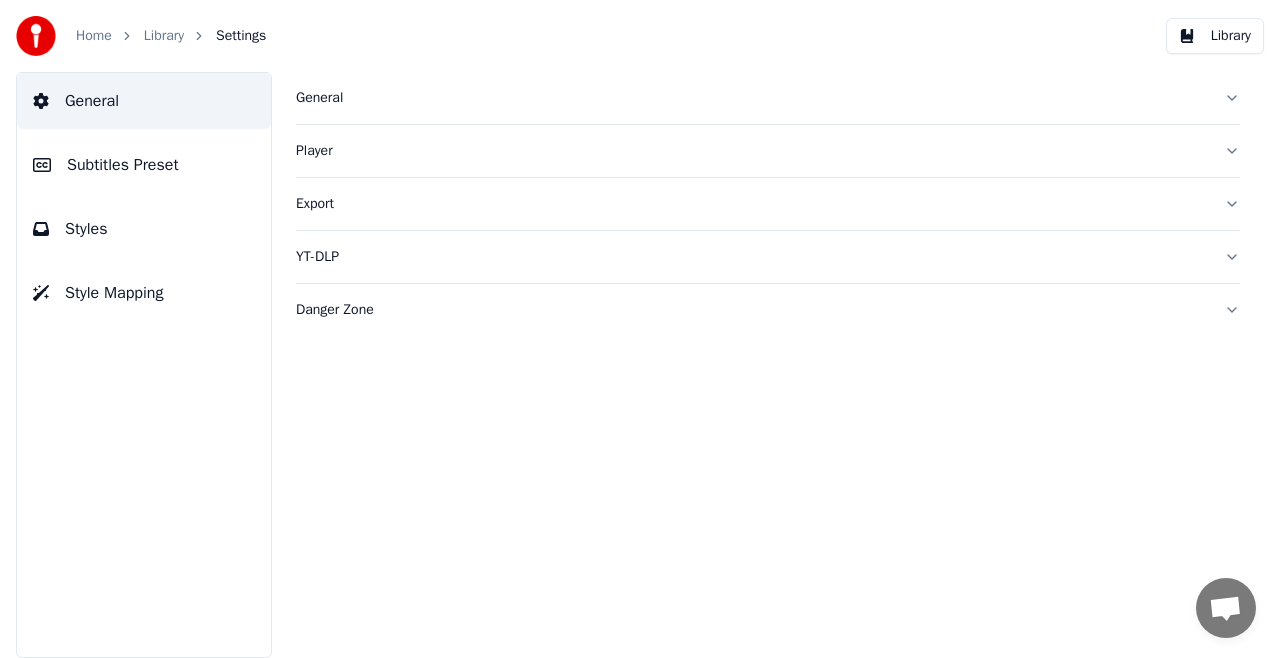 click on "Subtitles Preset" at bounding box center [123, 165] 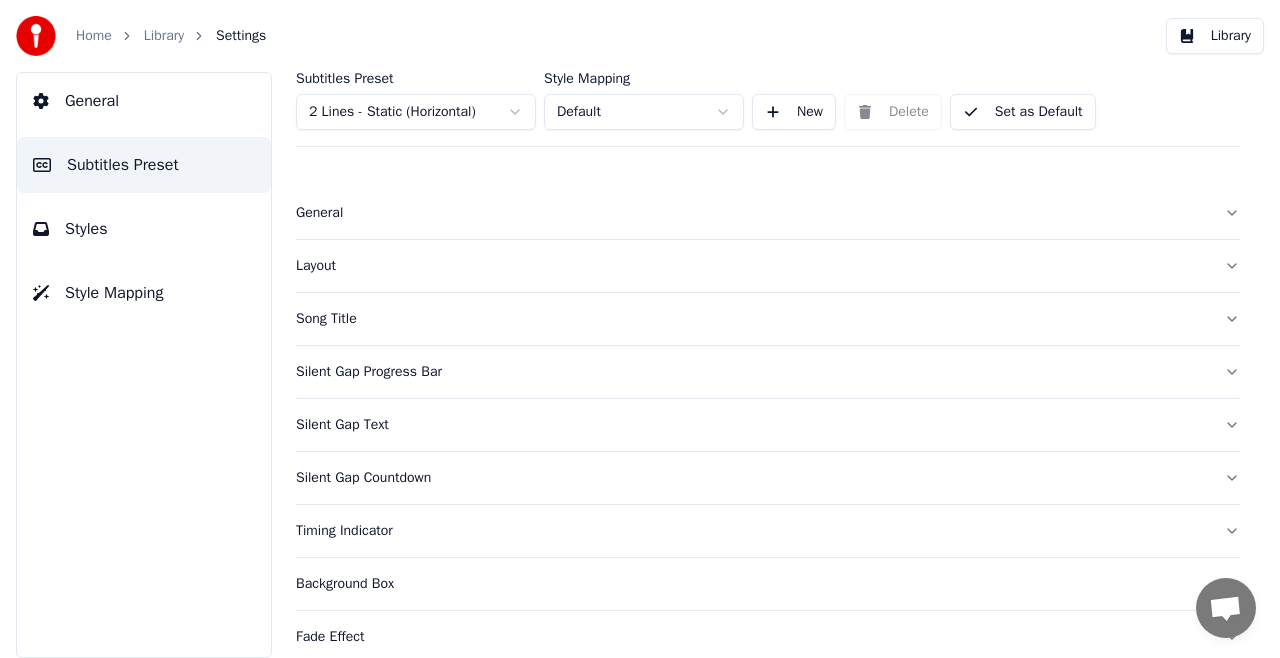 click on "Styles" at bounding box center (144, 229) 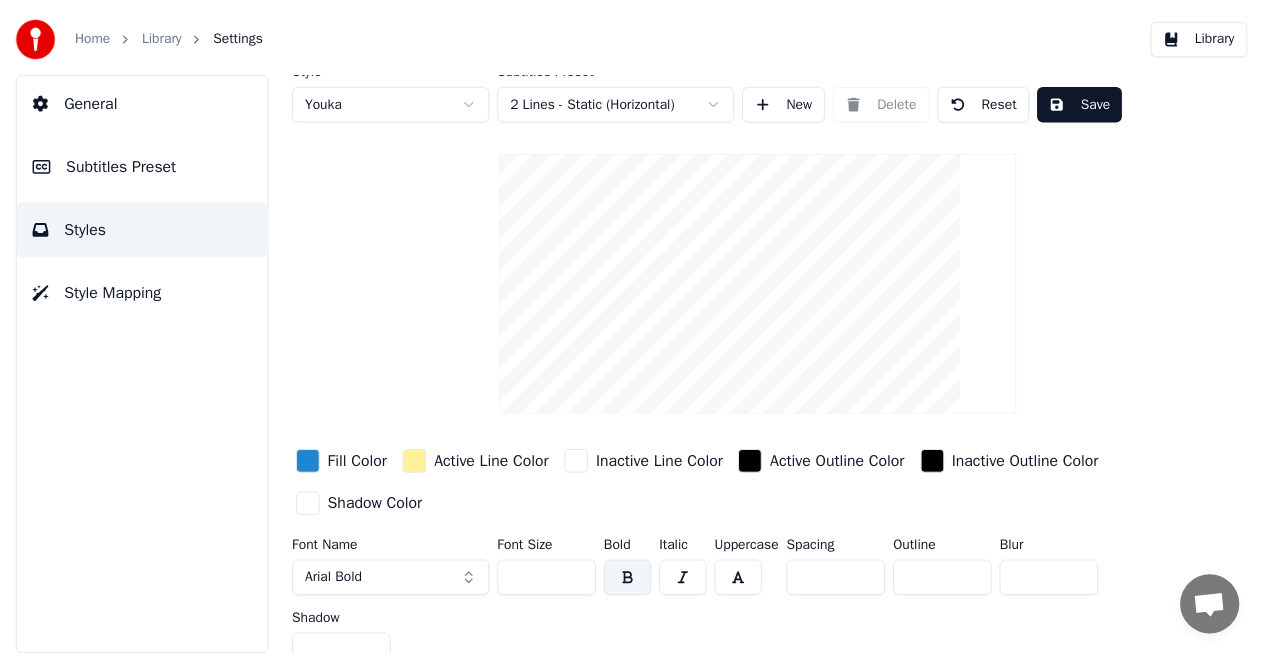 scroll, scrollTop: 0, scrollLeft: 0, axis: both 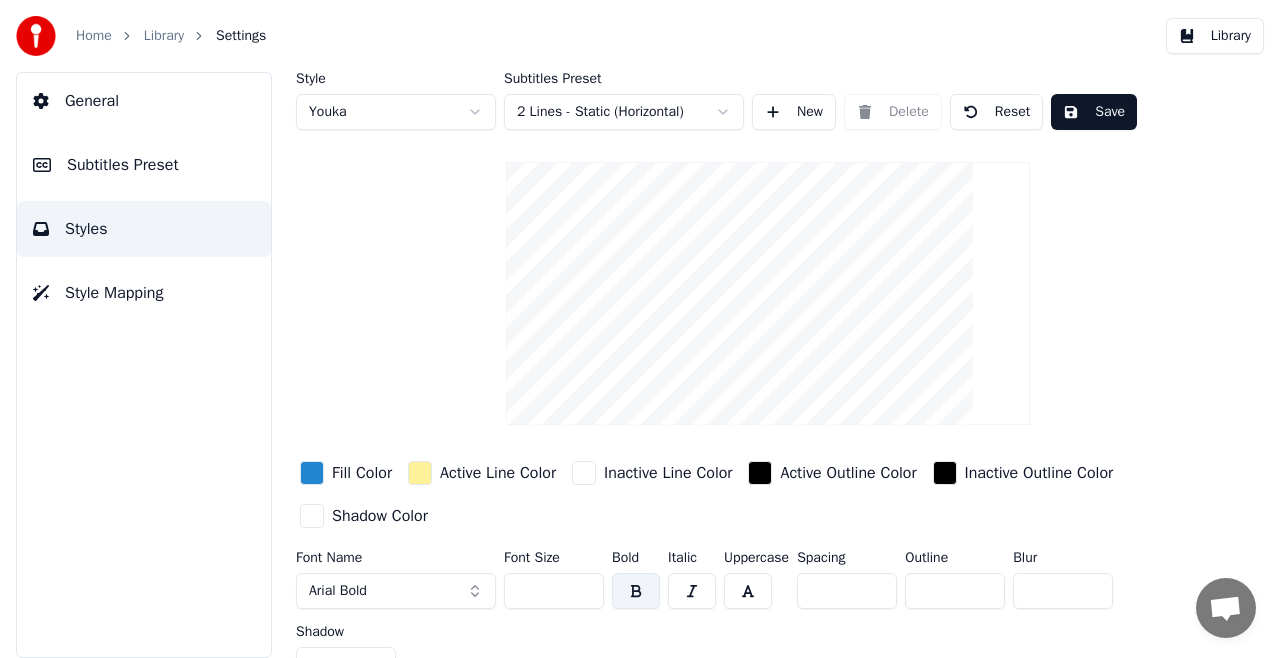 click on "Home" at bounding box center [94, 36] 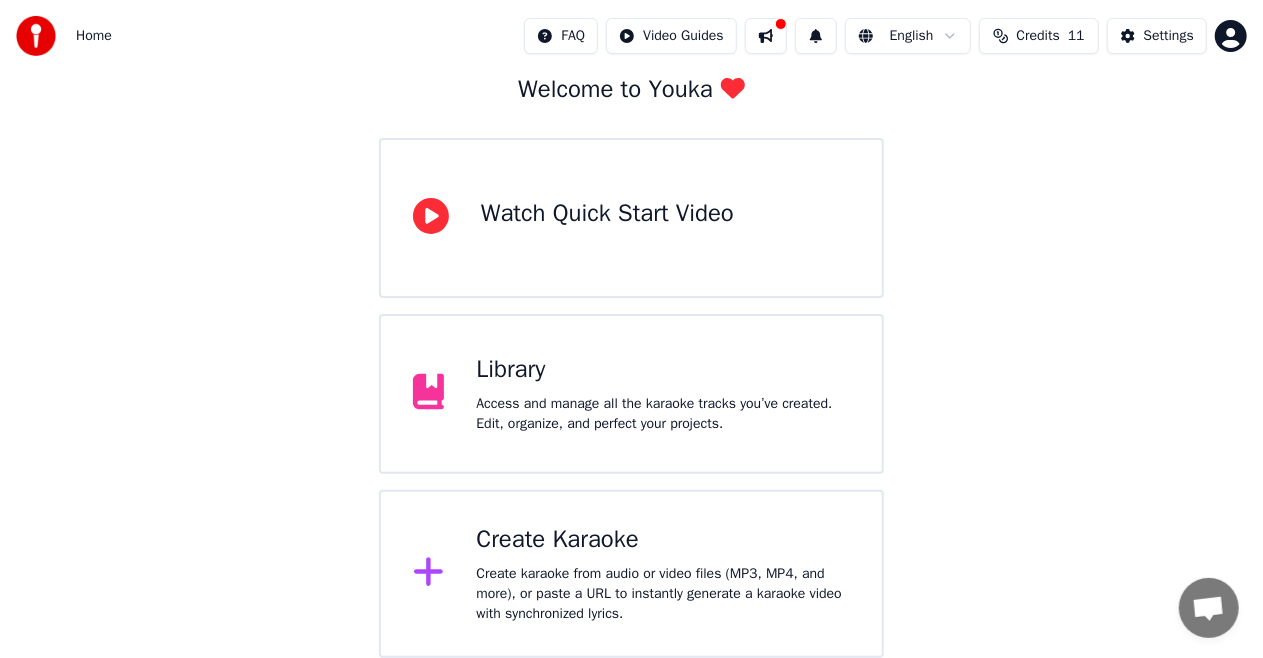 click on "Library Access and manage all the karaoke tracks you’ve created. Edit, organize, and perfect your projects." at bounding box center [663, 394] 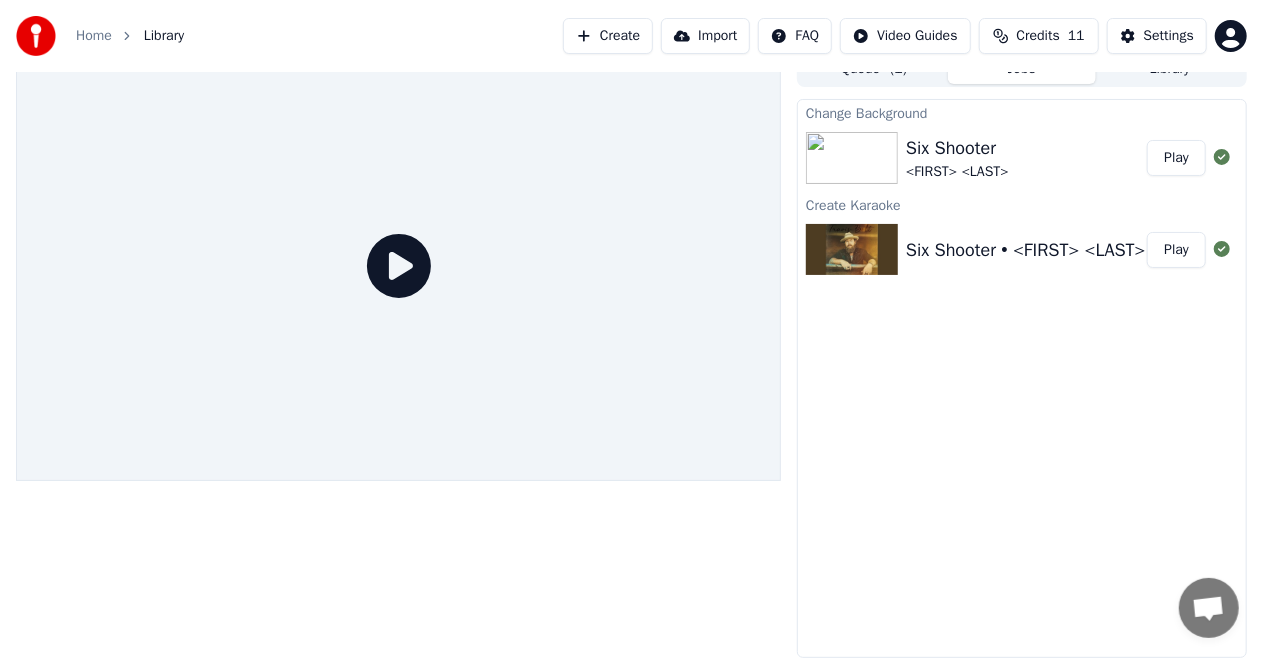 click on "<FIRST> <LAST>" at bounding box center (957, 172) 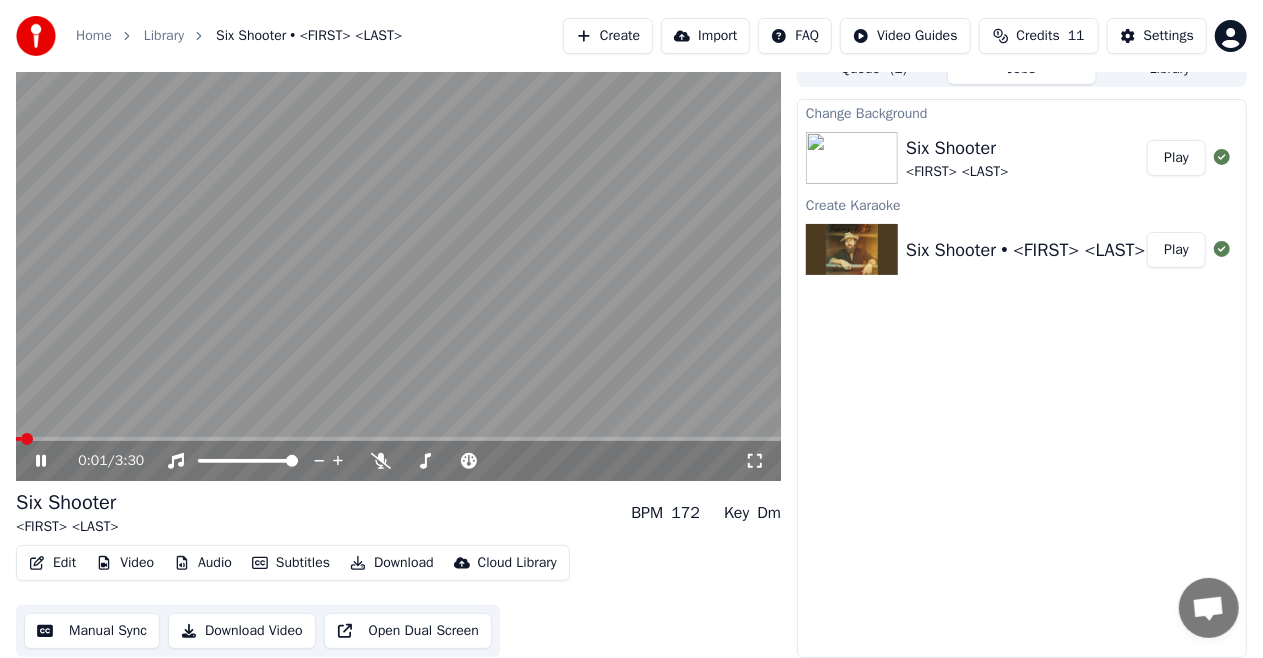 click 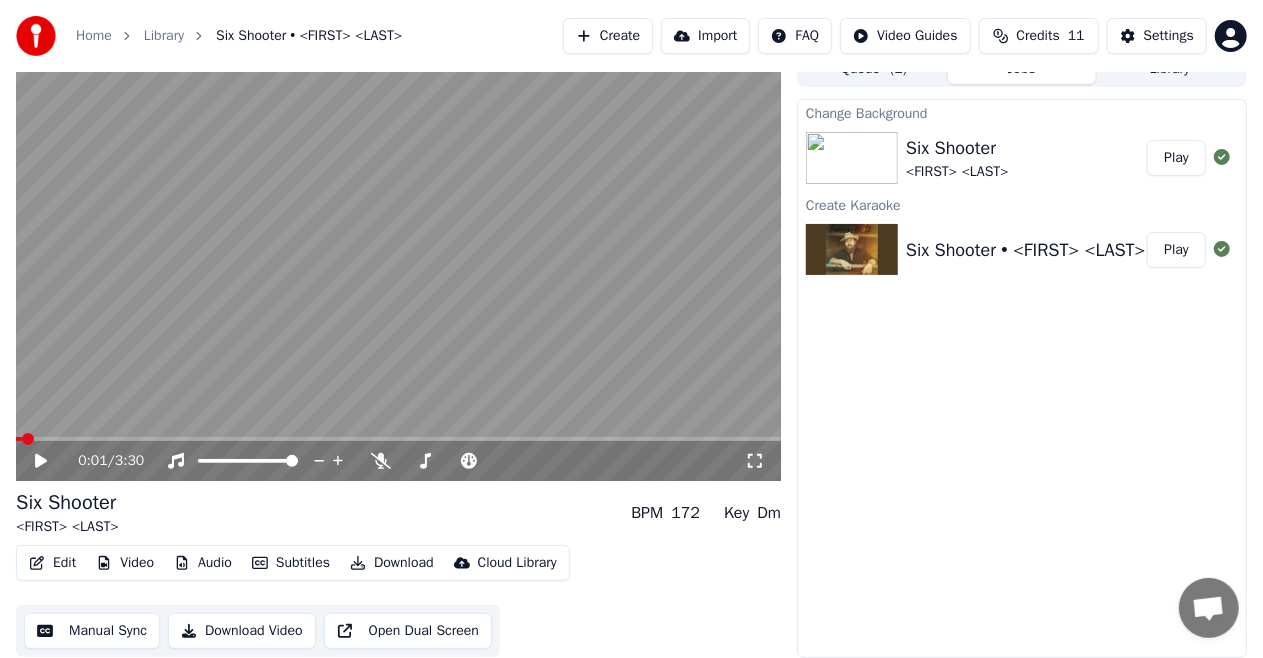 click on "Edit" at bounding box center [52, 563] 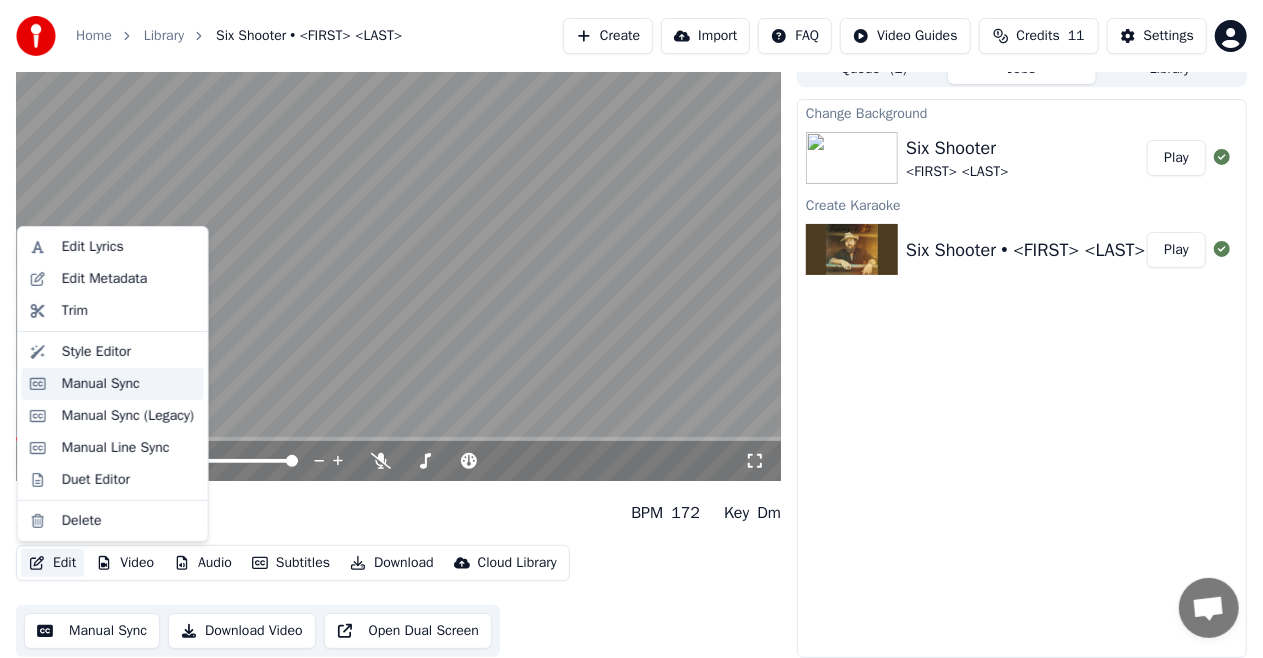 click on "Manual Sync" at bounding box center (113, 384) 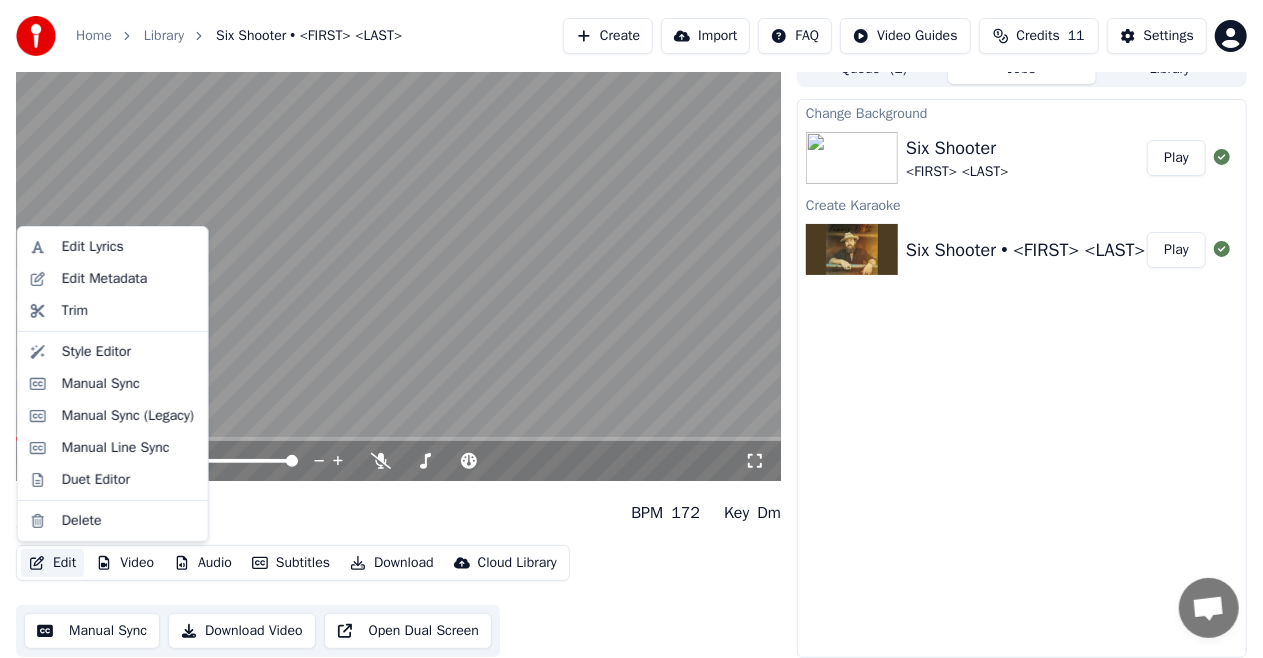 scroll, scrollTop: 0, scrollLeft: 0, axis: both 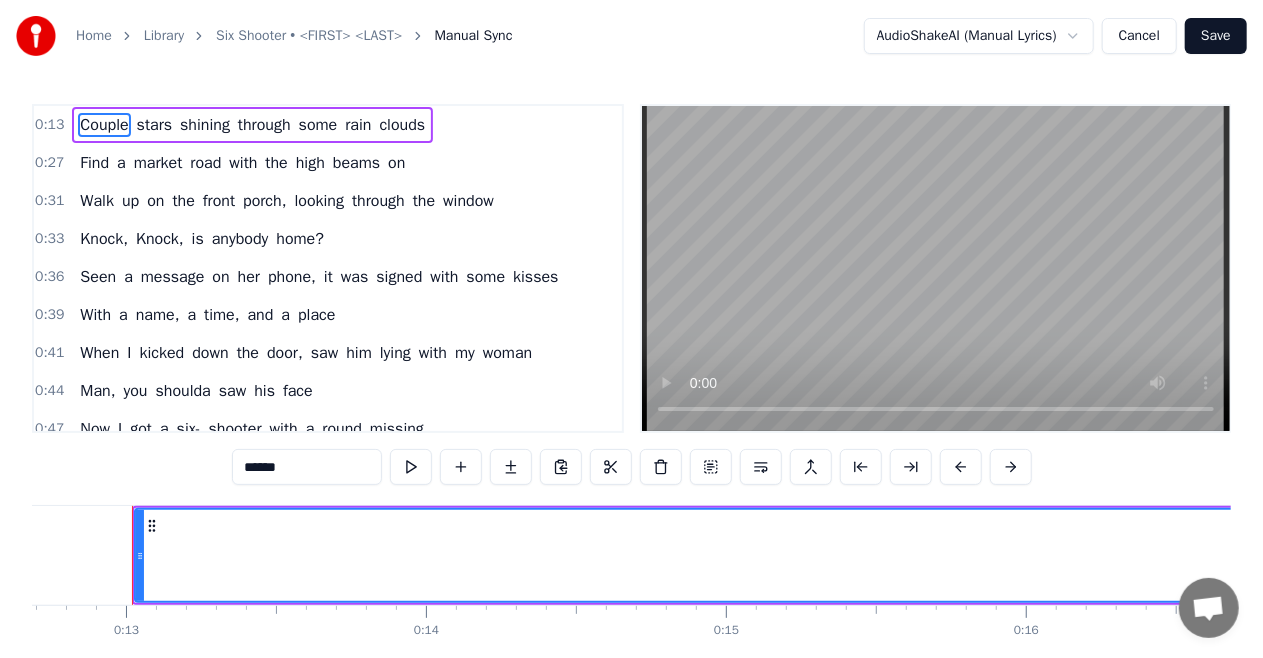 click on "Couple" at bounding box center (104, 125) 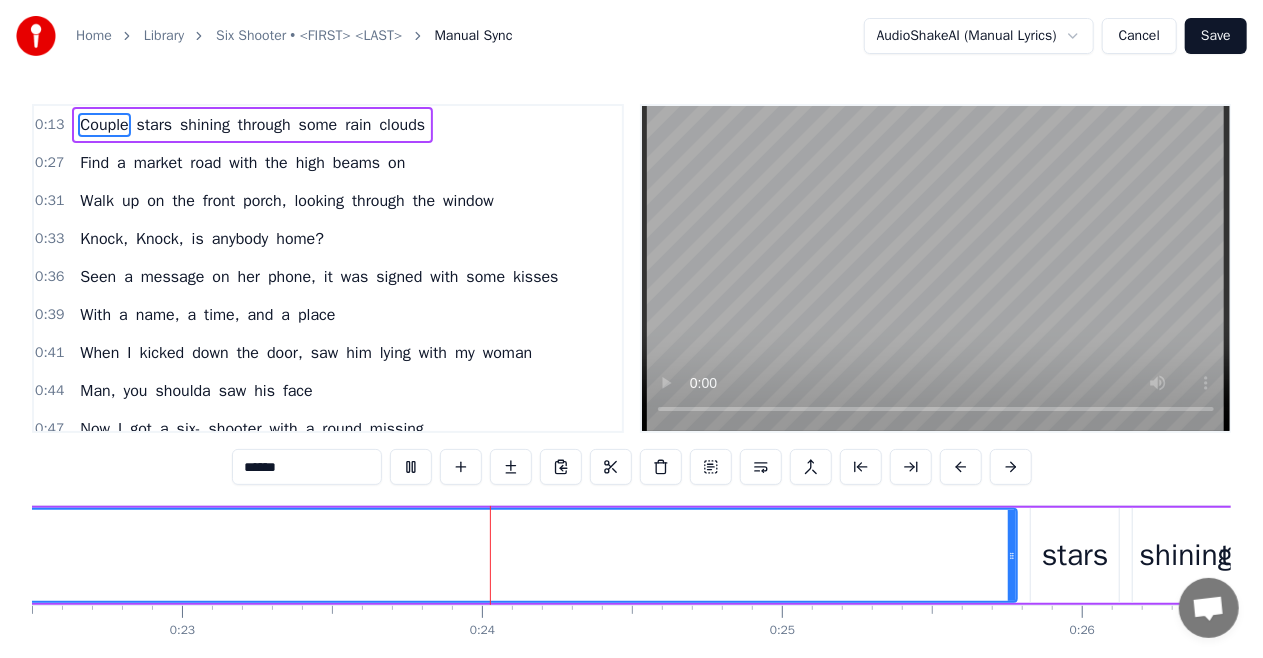 scroll, scrollTop: 0, scrollLeft: 6930, axis: horizontal 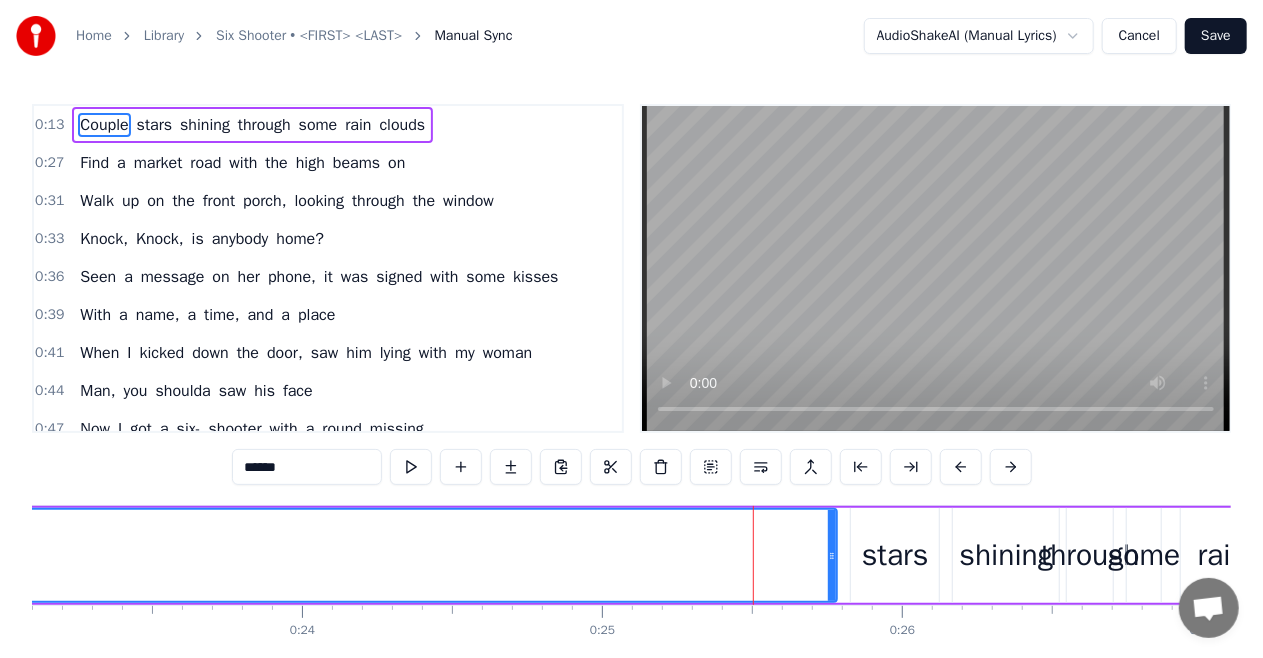 drag, startPoint x: 315, startPoint y: 564, endPoint x: 607, endPoint y: 571, distance: 292.0839 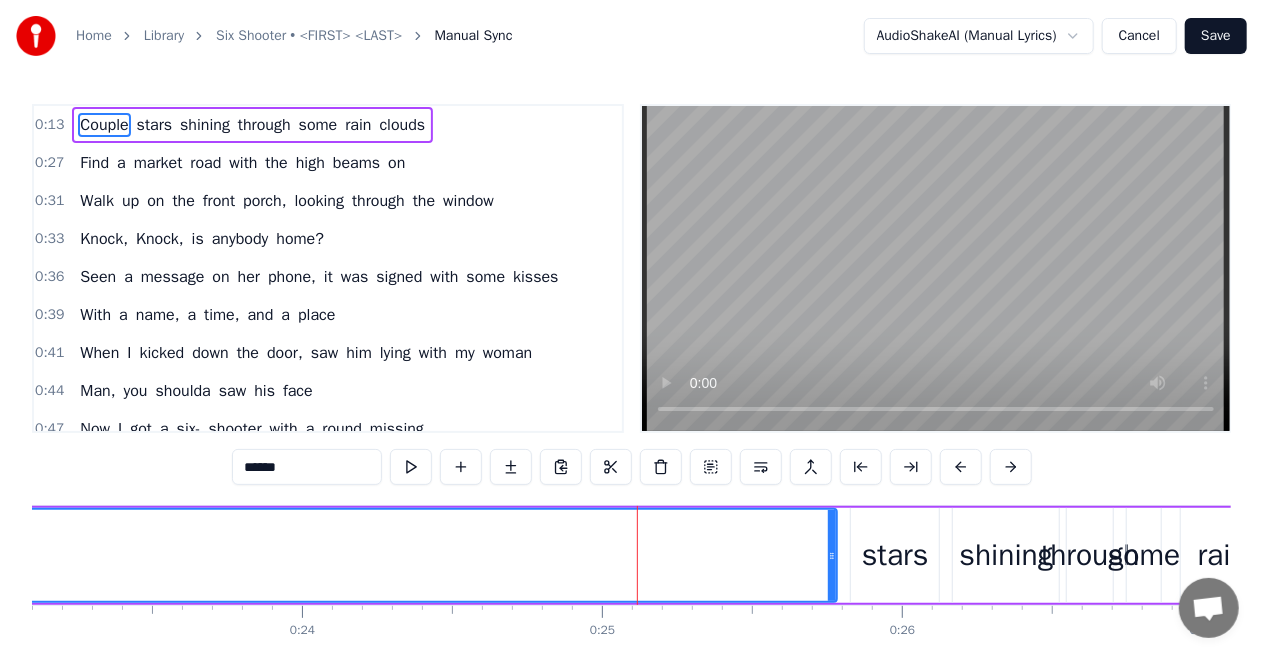 drag, startPoint x: 307, startPoint y: 605, endPoint x: 323, endPoint y: 591, distance: 21.260292 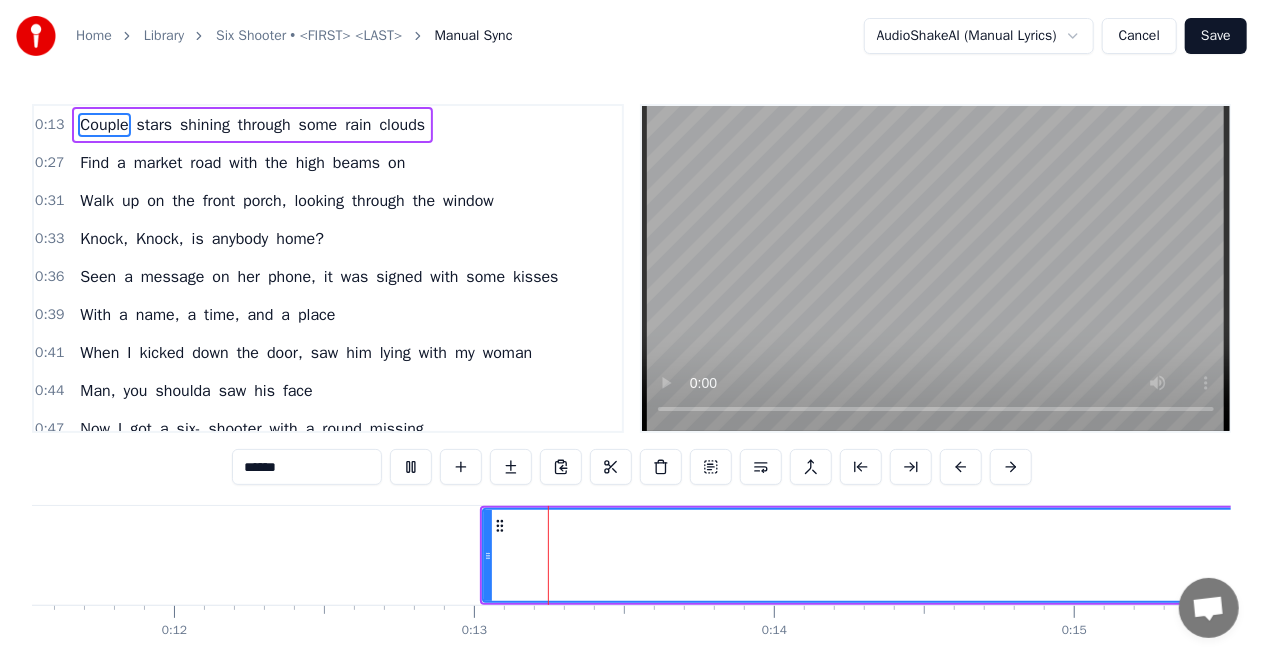 scroll, scrollTop: 0, scrollLeft: 3708, axis: horizontal 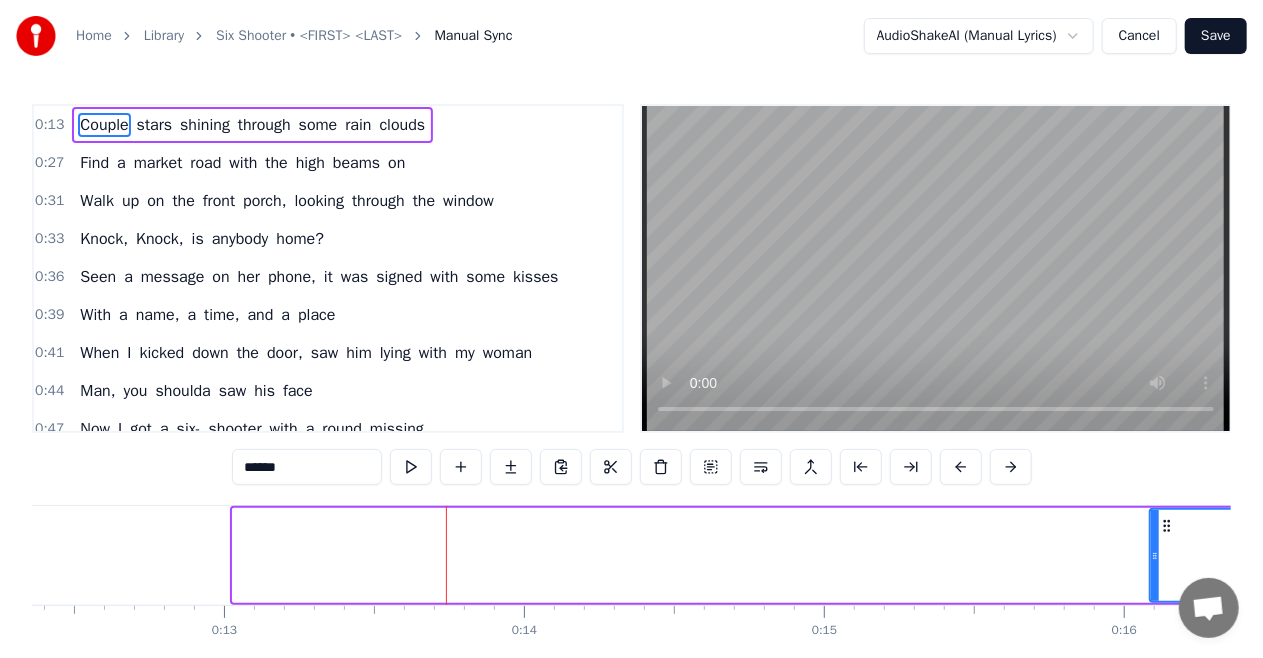 drag, startPoint x: 235, startPoint y: 552, endPoint x: 1188, endPoint y: 552, distance: 953 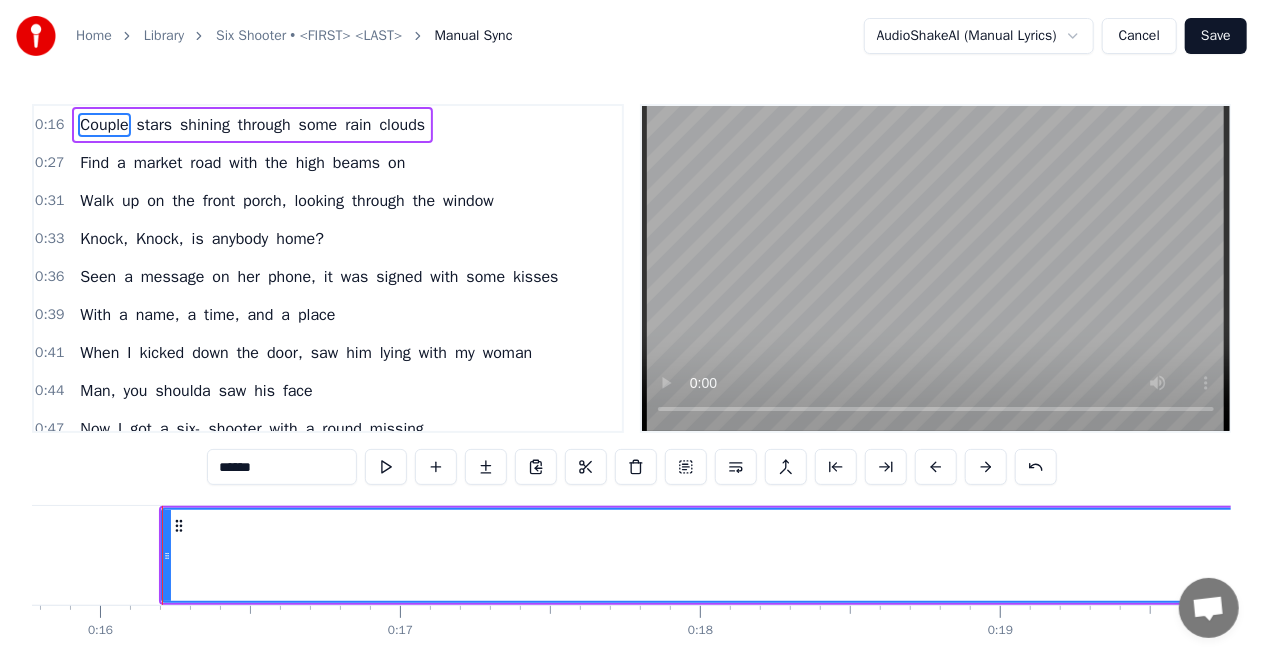 scroll, scrollTop: 0, scrollLeft: 4762, axis: horizontal 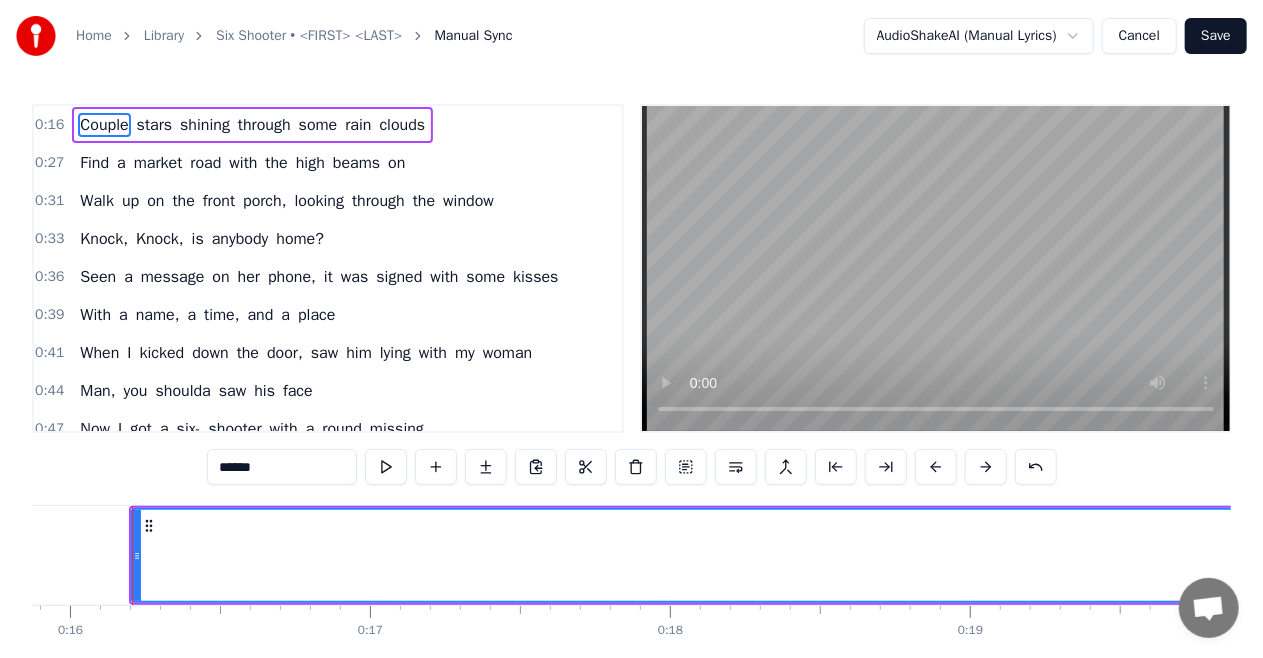 drag, startPoint x: 132, startPoint y: 549, endPoint x: 258, endPoint y: 551, distance: 126.01587 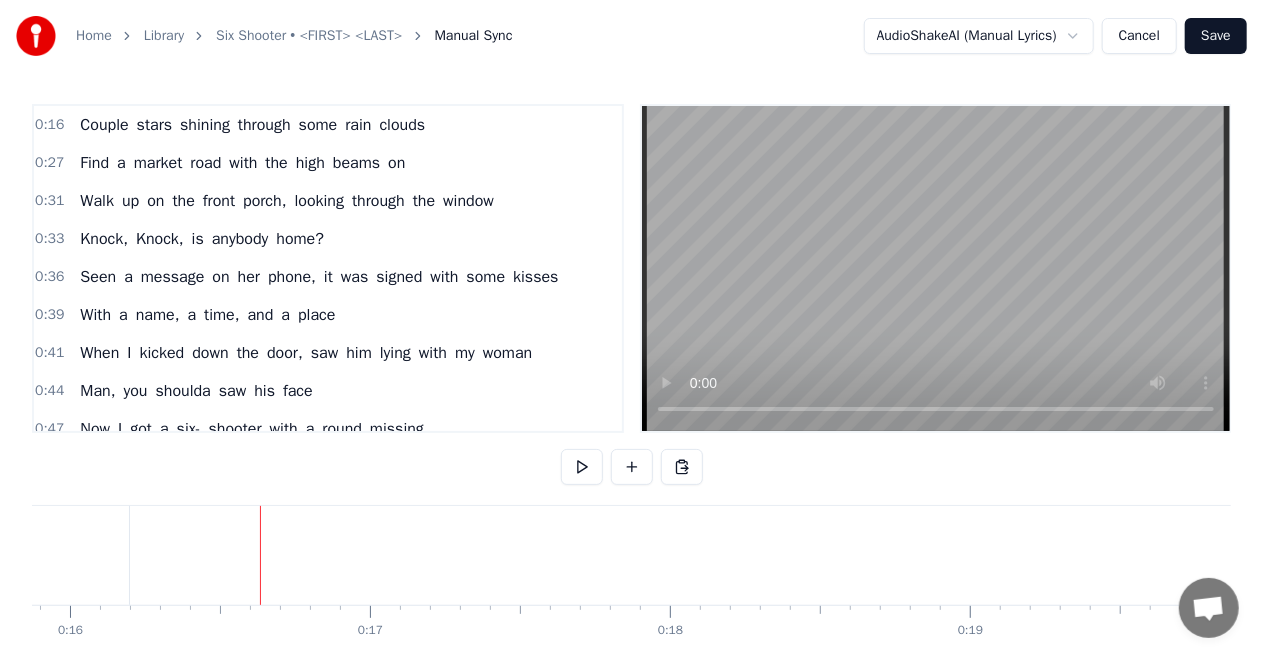 click on "Couple" at bounding box center [1566, 555] 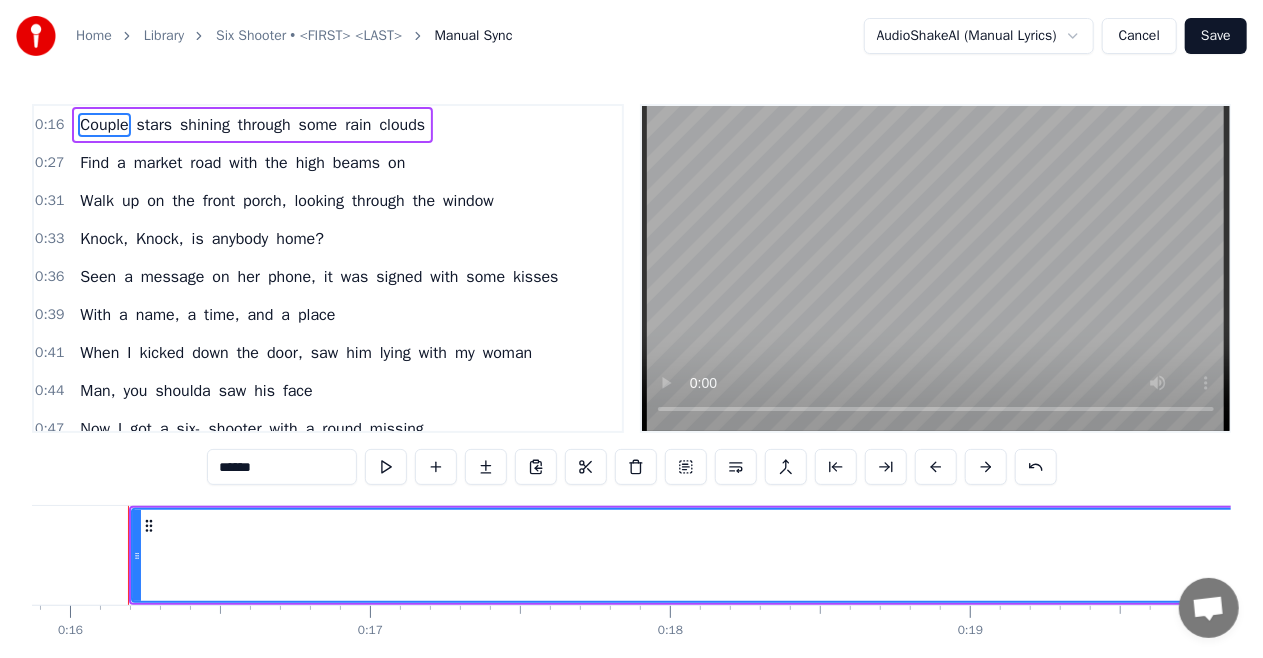 scroll, scrollTop: 0, scrollLeft: 4758, axis: horizontal 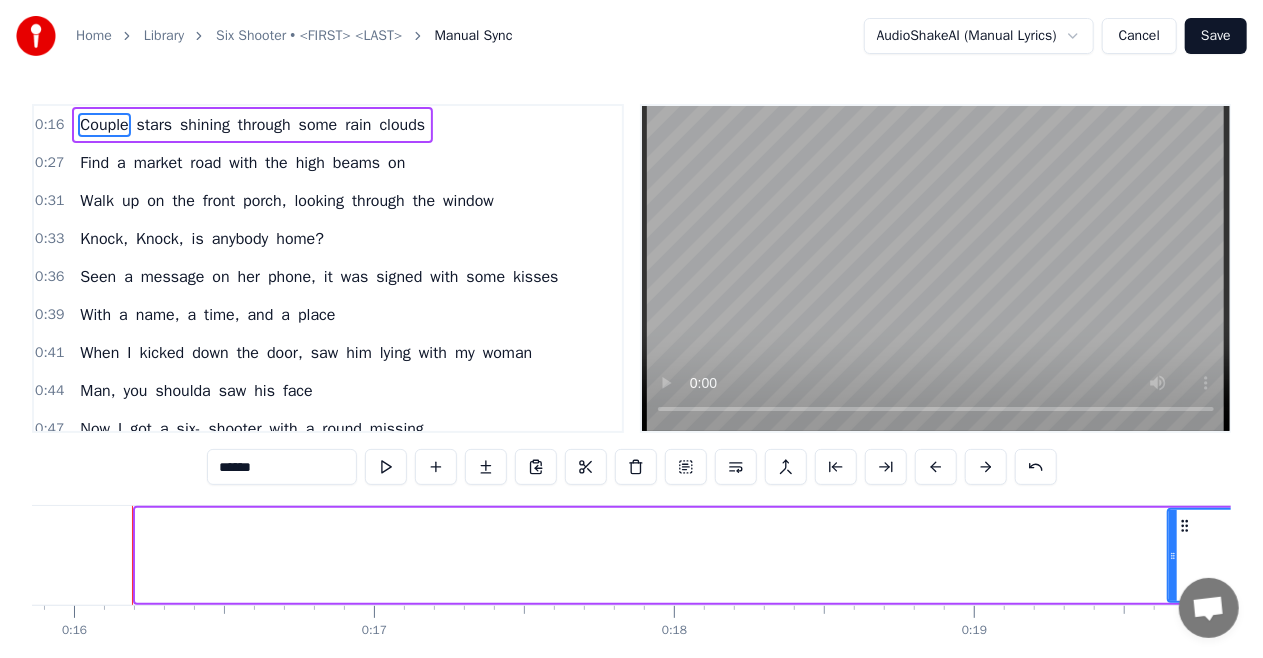 drag, startPoint x: 140, startPoint y: 555, endPoint x: 1182, endPoint y: 569, distance: 1042.094 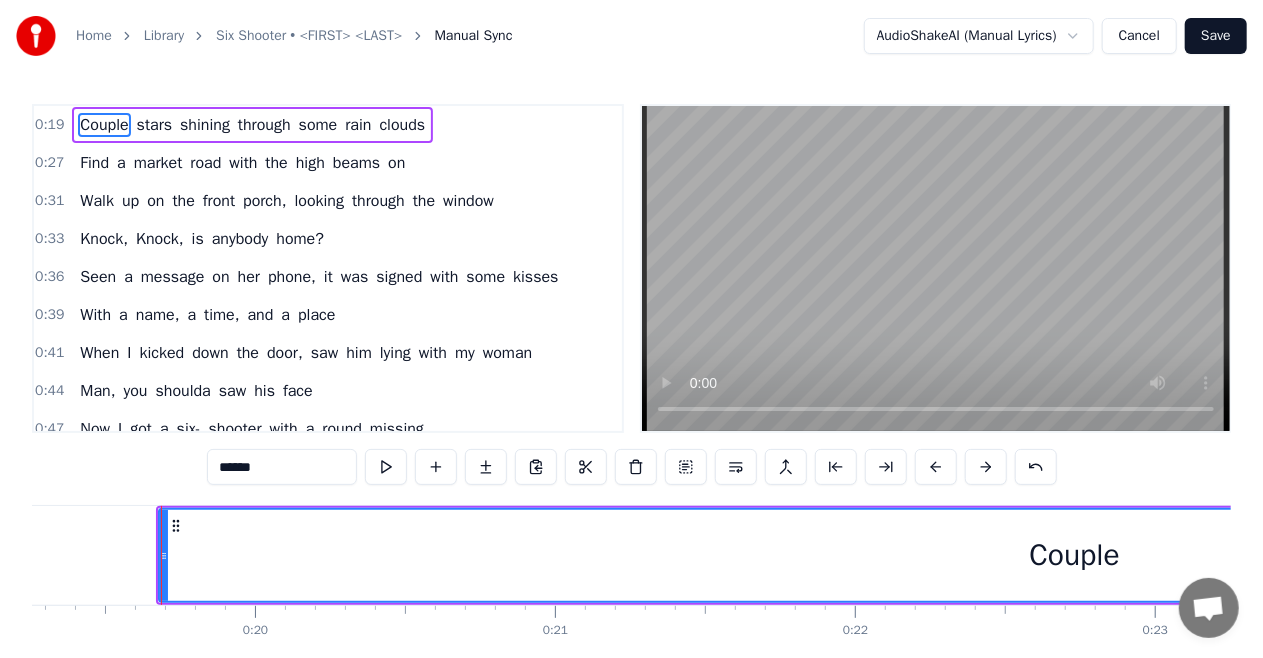 scroll, scrollTop: 0, scrollLeft: 5806, axis: horizontal 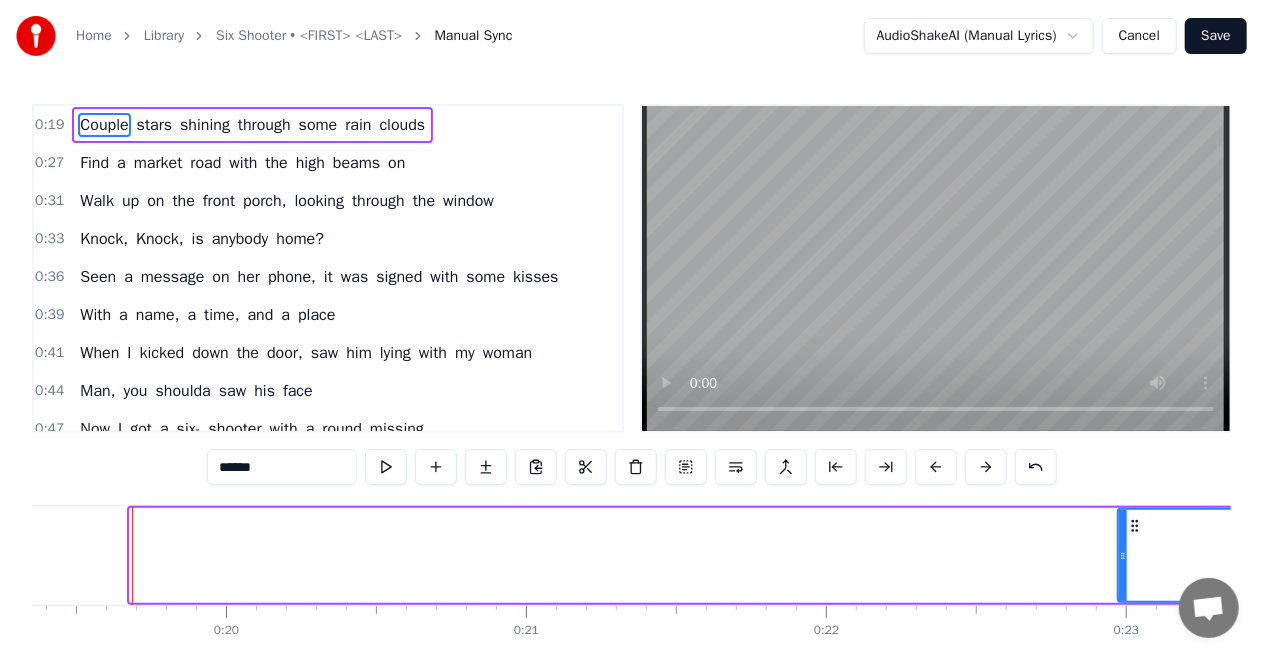 drag, startPoint x: 144, startPoint y: 563, endPoint x: 1139, endPoint y: 546, distance: 995.1452 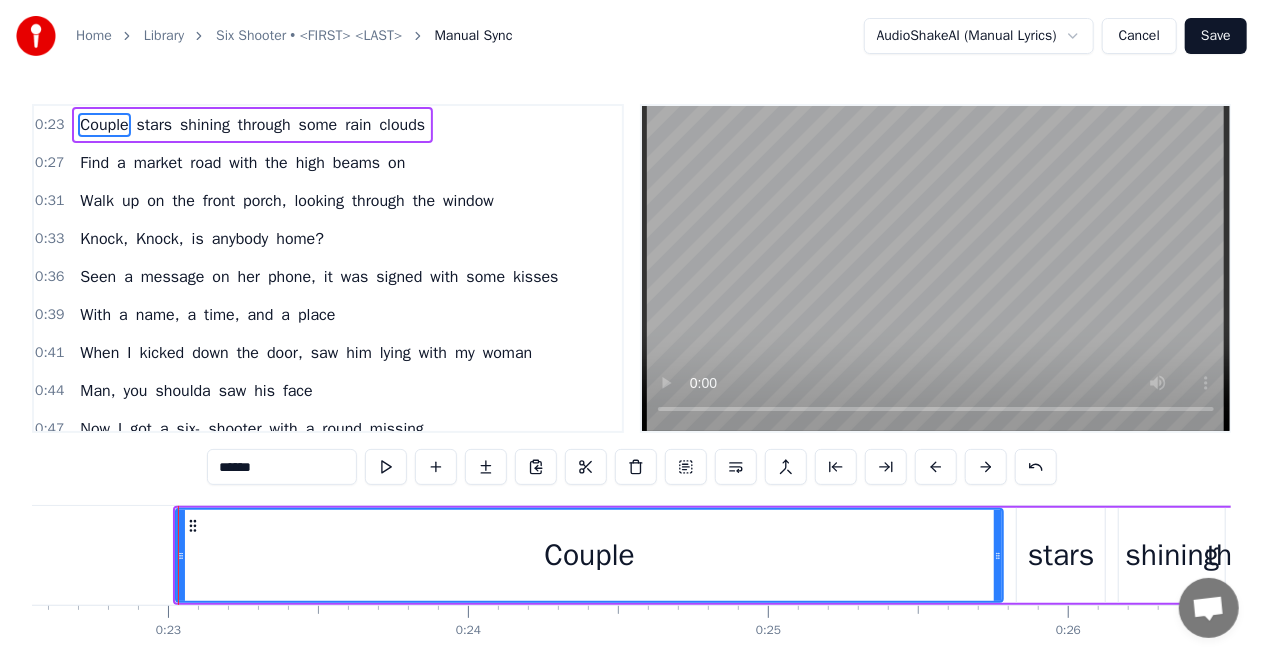 scroll, scrollTop: 0, scrollLeft: 6810, axis: horizontal 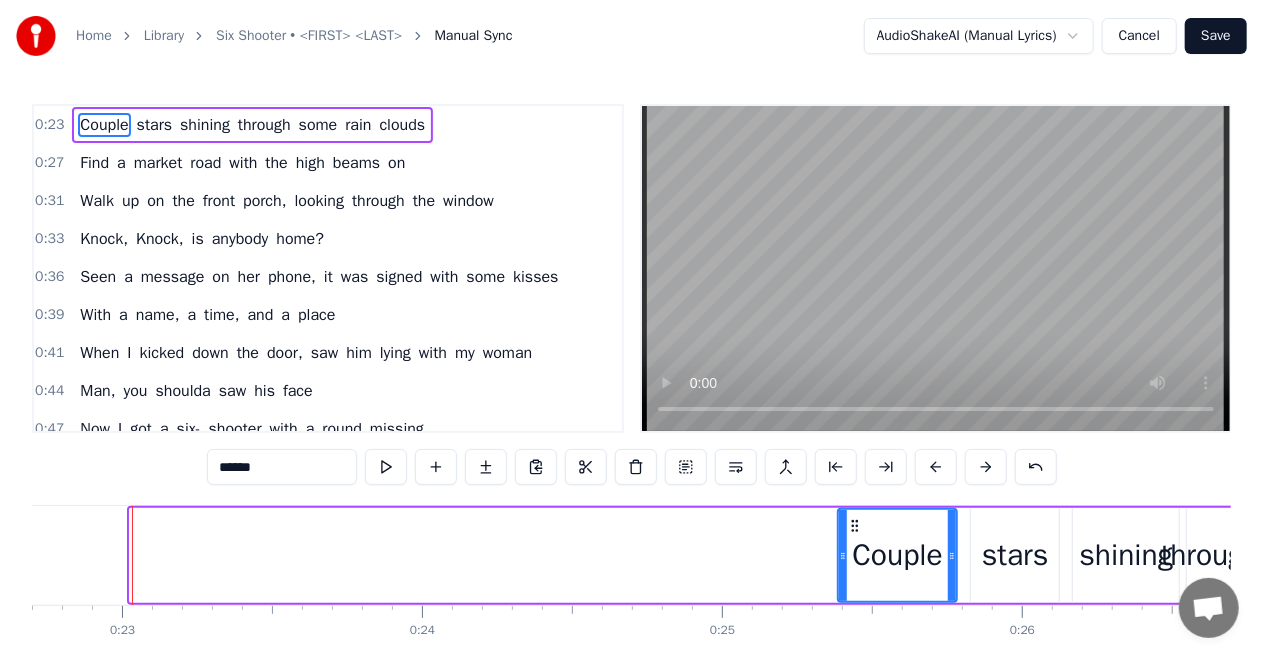 drag, startPoint x: 144, startPoint y: 563, endPoint x: 844, endPoint y: 593, distance: 700.6426 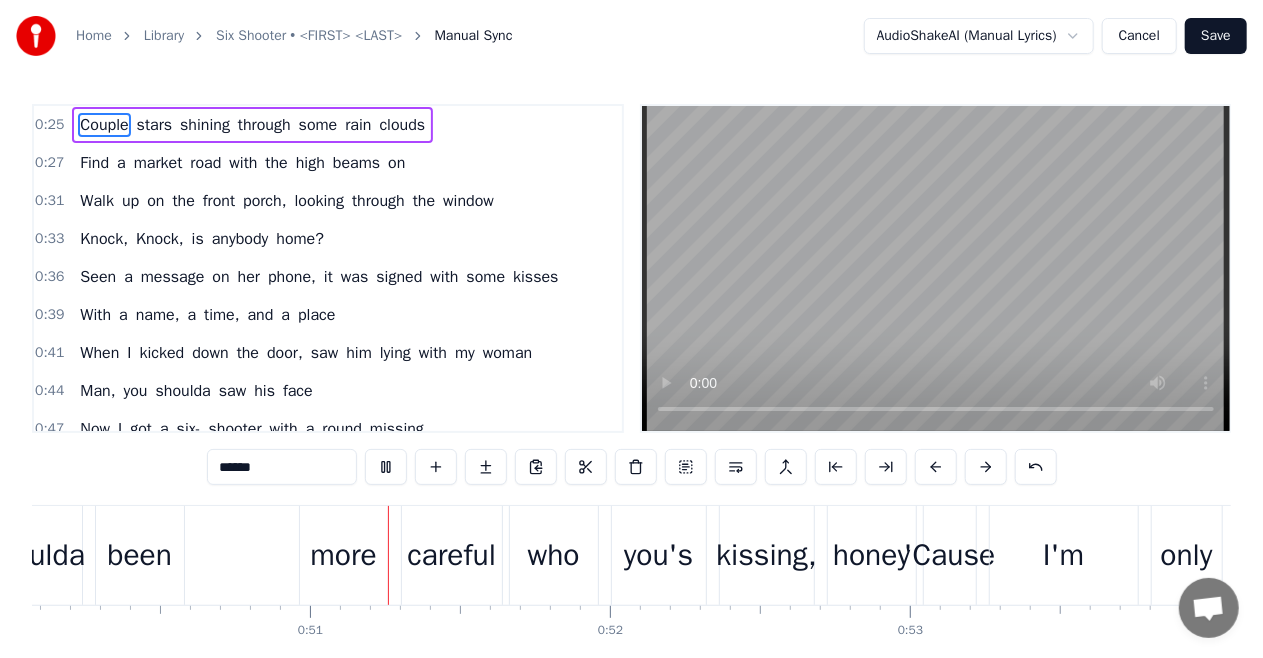 scroll, scrollTop: 0, scrollLeft: 15077, axis: horizontal 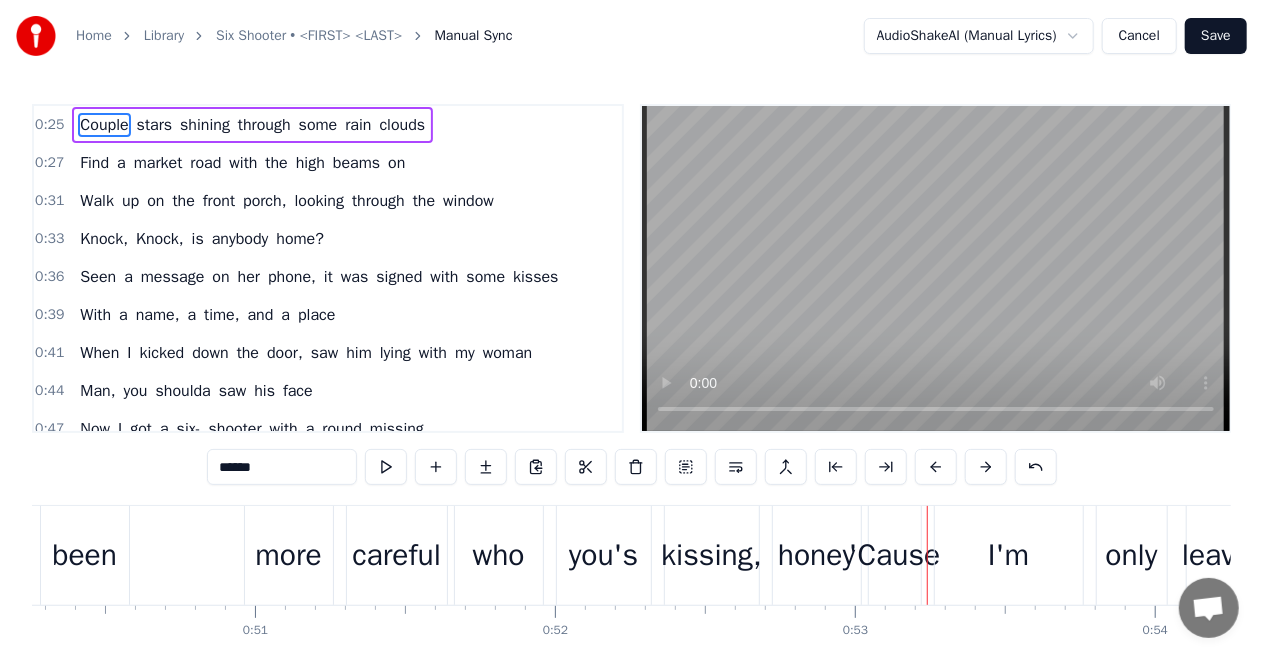 drag, startPoint x: 1207, startPoint y: 41, endPoint x: 1194, endPoint y: 30, distance: 17.029387 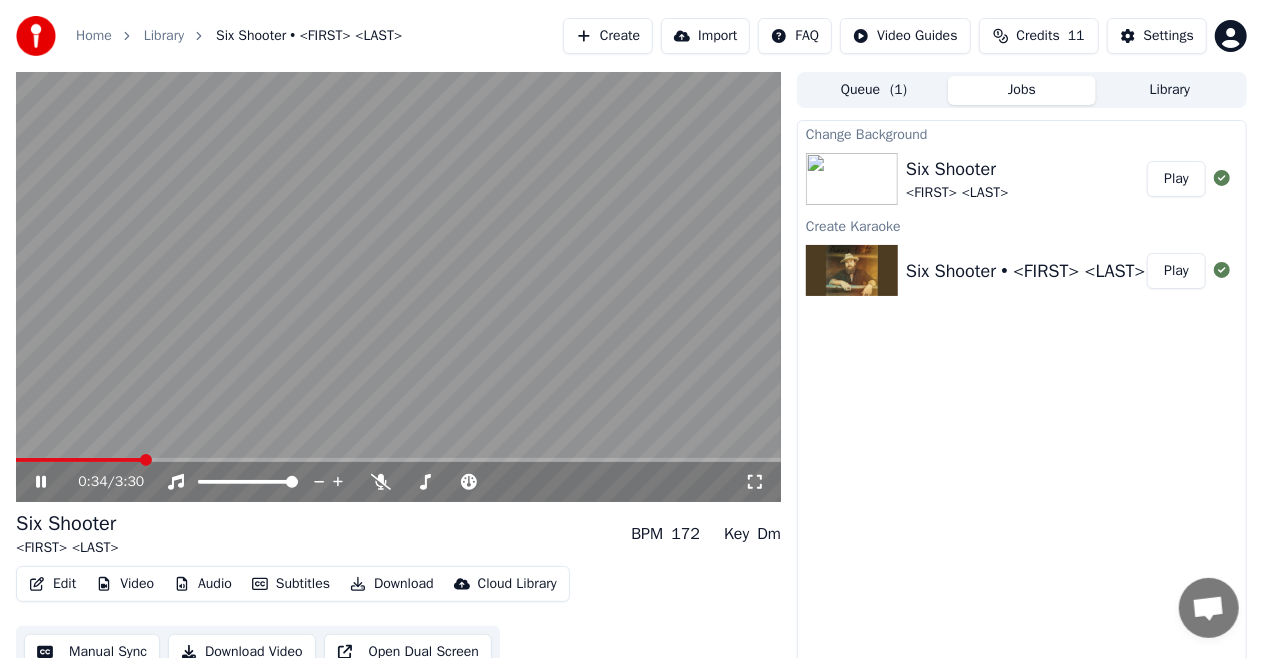 click at bounding box center [398, 287] 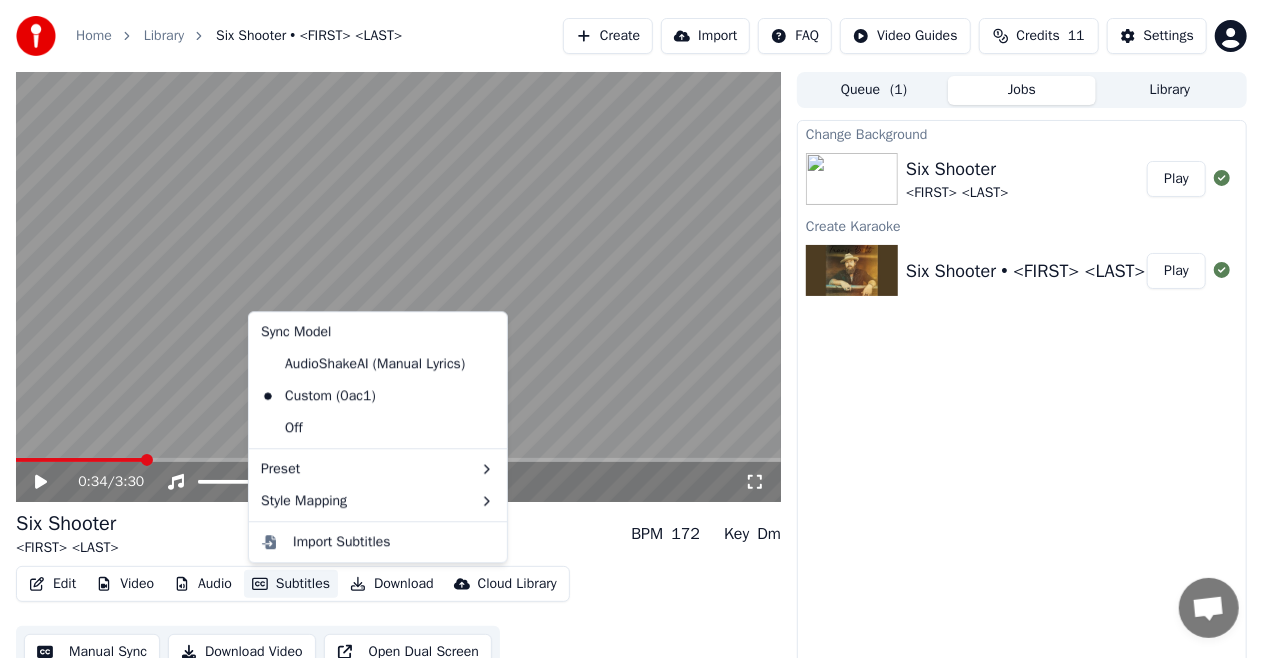 click on "Subtitles" at bounding box center (291, 584) 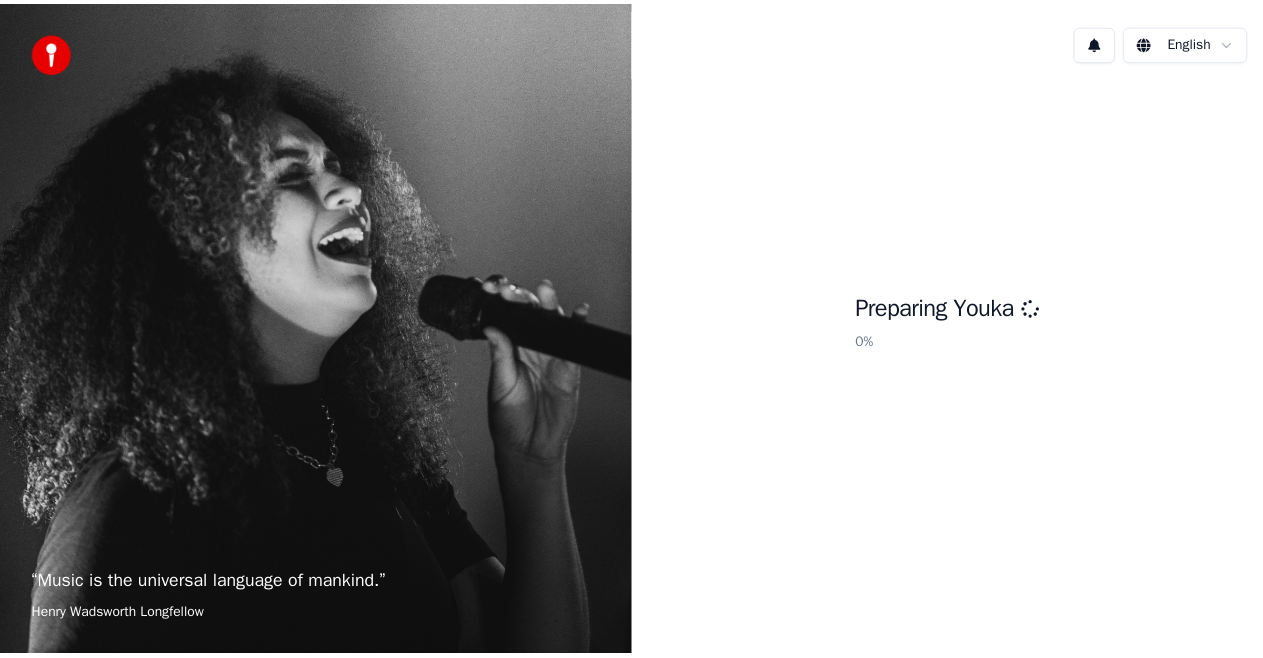 scroll, scrollTop: 0, scrollLeft: 0, axis: both 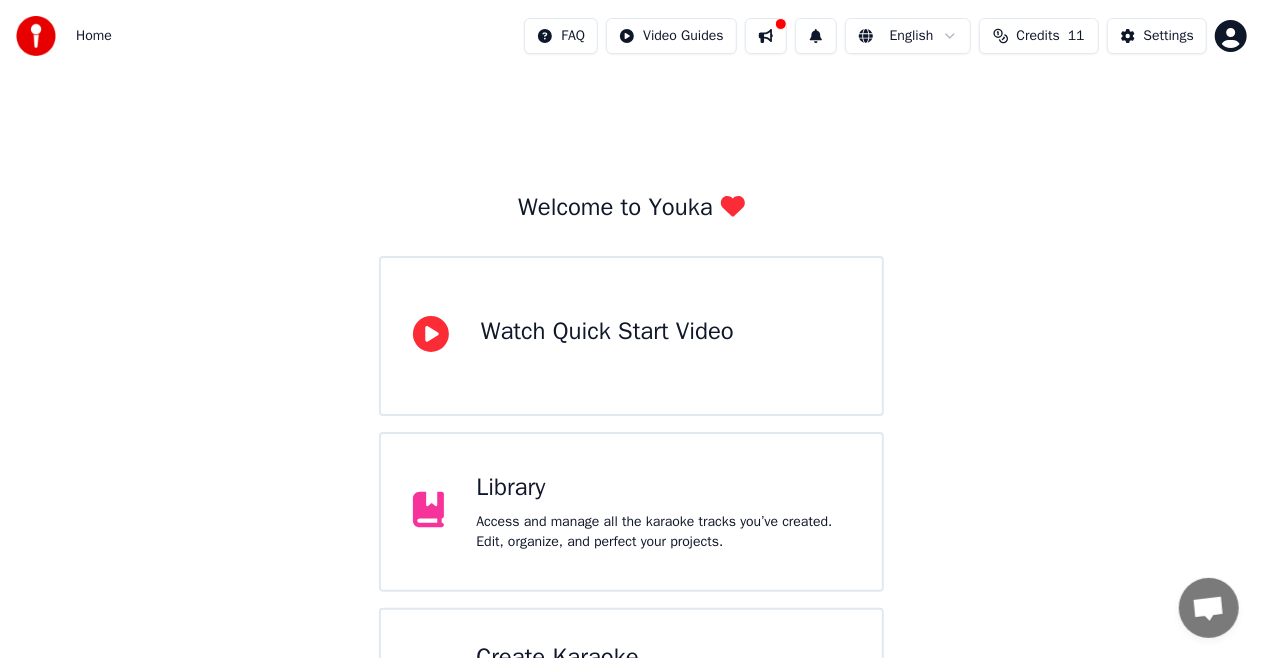 click on "Library" at bounding box center [663, 488] 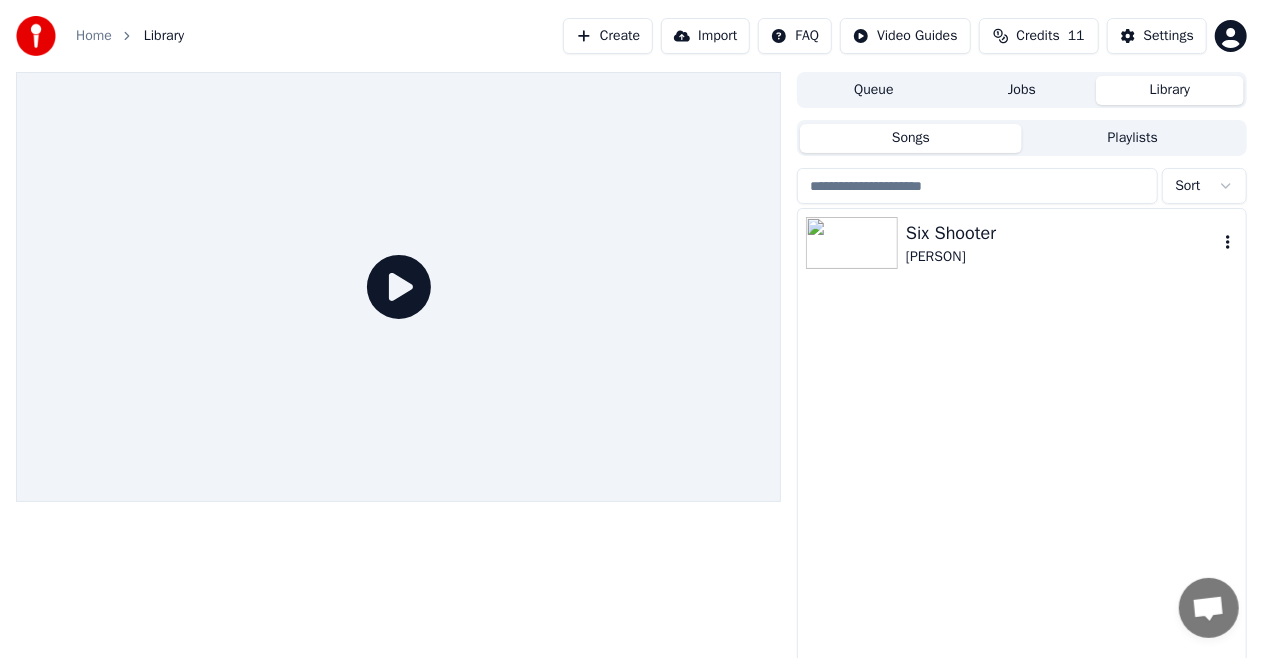 drag, startPoint x: 915, startPoint y: 266, endPoint x: 912, endPoint y: 253, distance: 13.341664 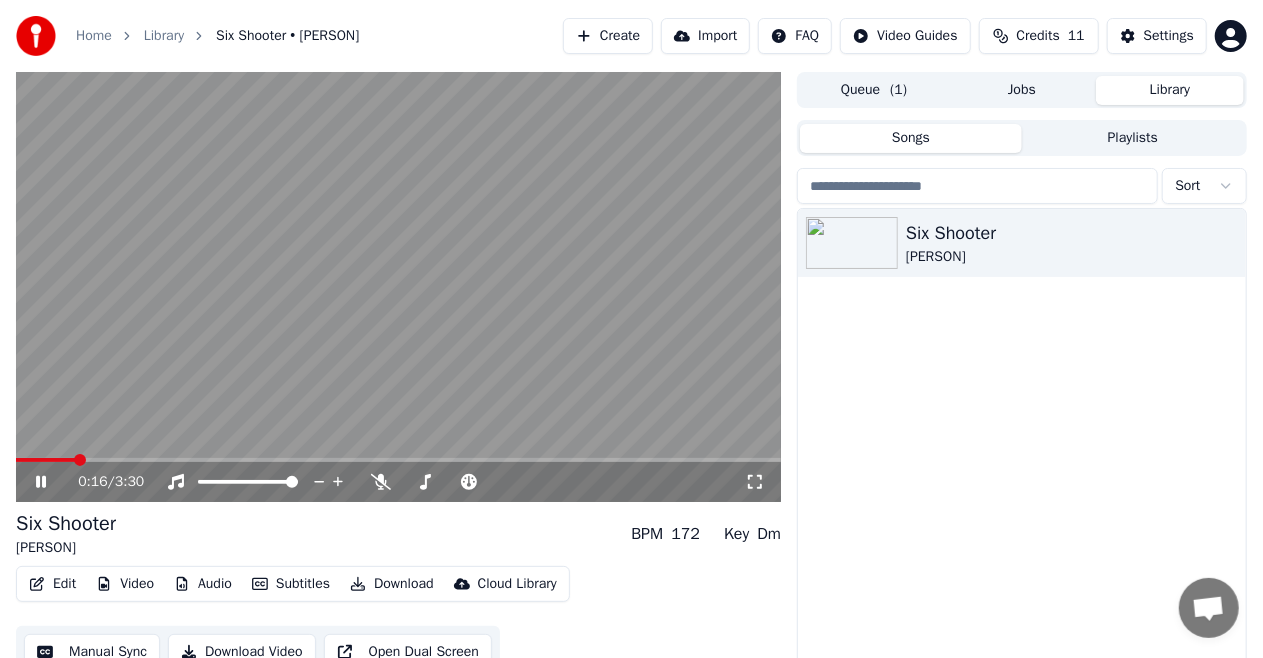 click 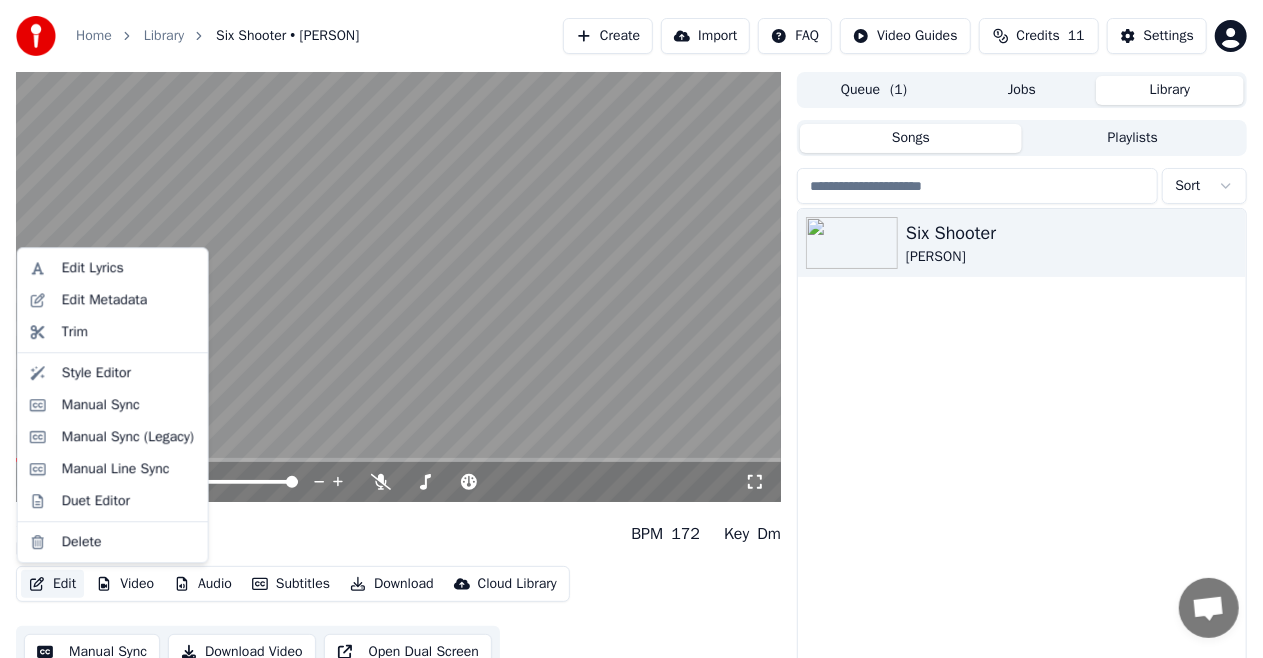 click on "Edit" at bounding box center (52, 584) 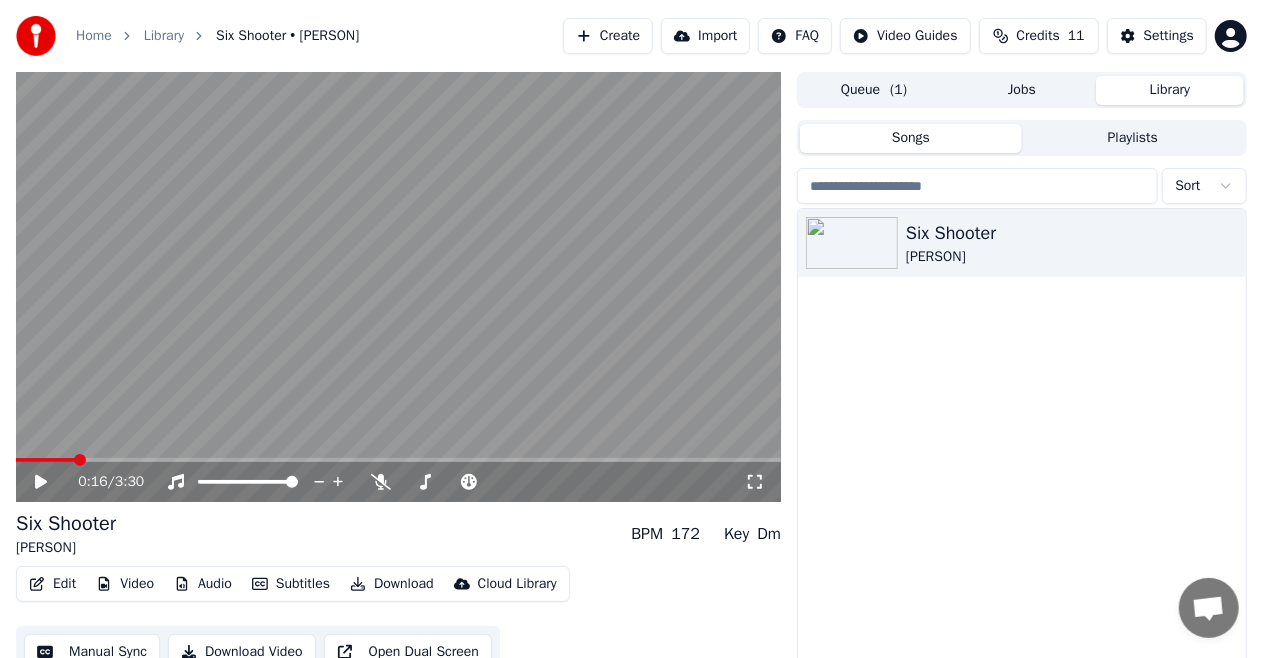 click on "Six Shooter Travis Bolt BPM 172 Key Dm" at bounding box center [398, 534] 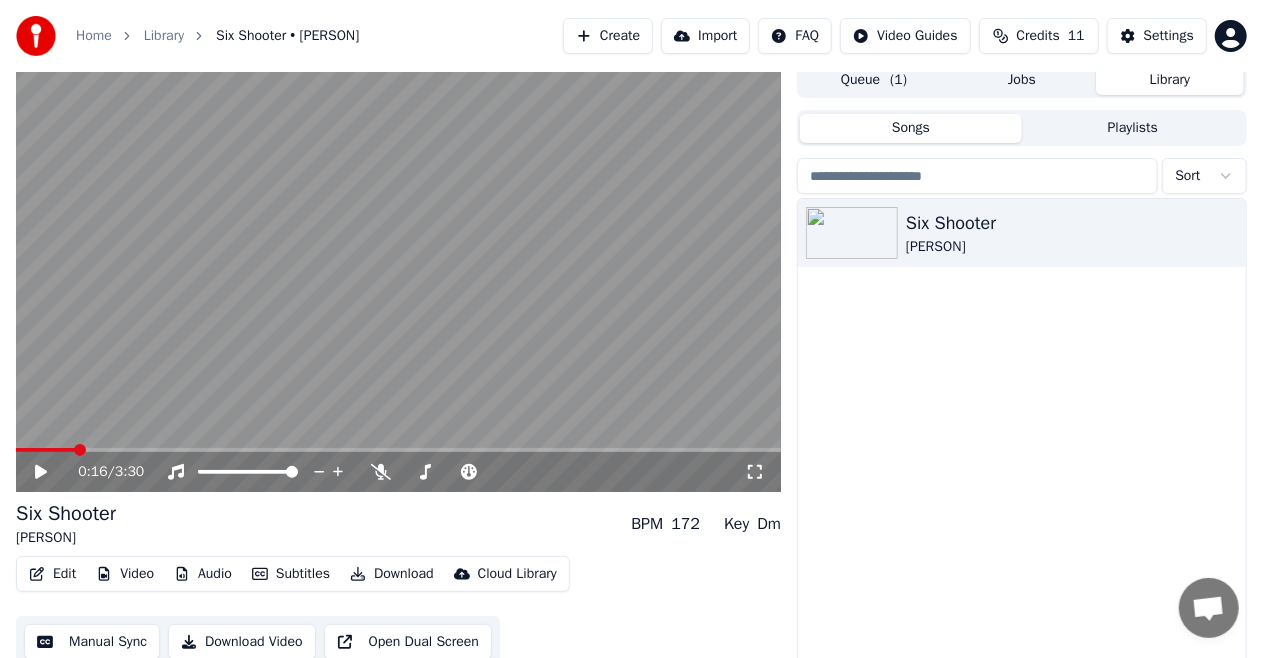 scroll, scrollTop: 43, scrollLeft: 0, axis: vertical 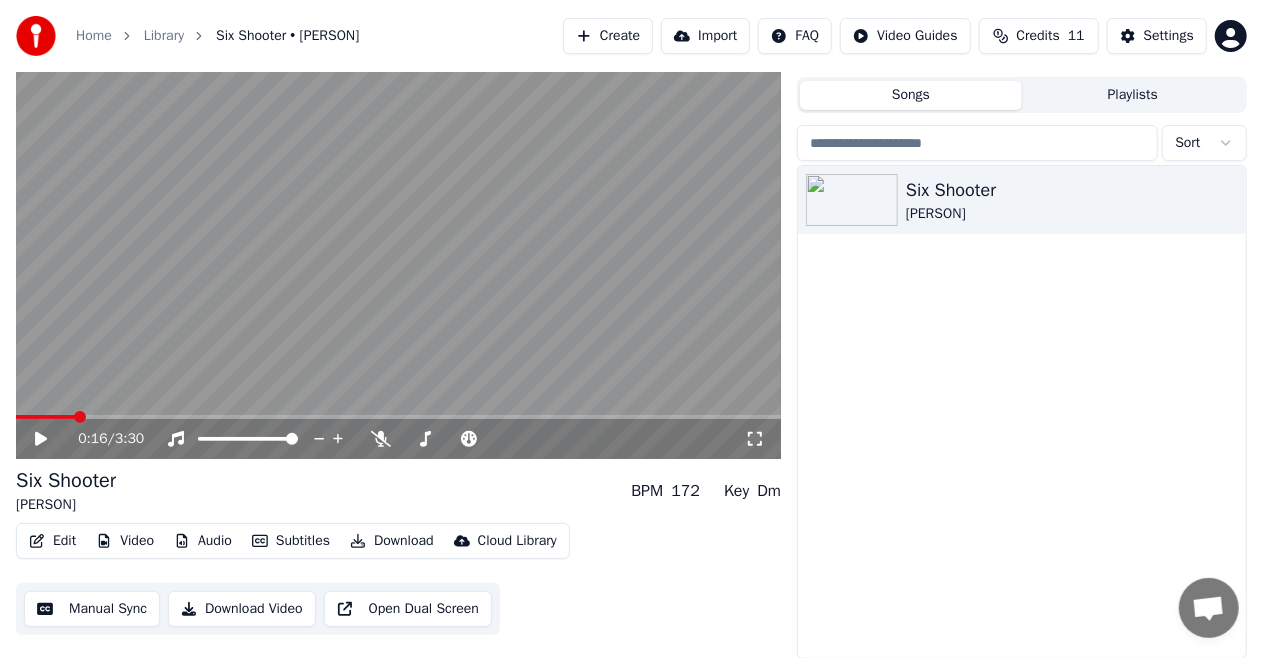 click on "Manual Sync" at bounding box center [92, 609] 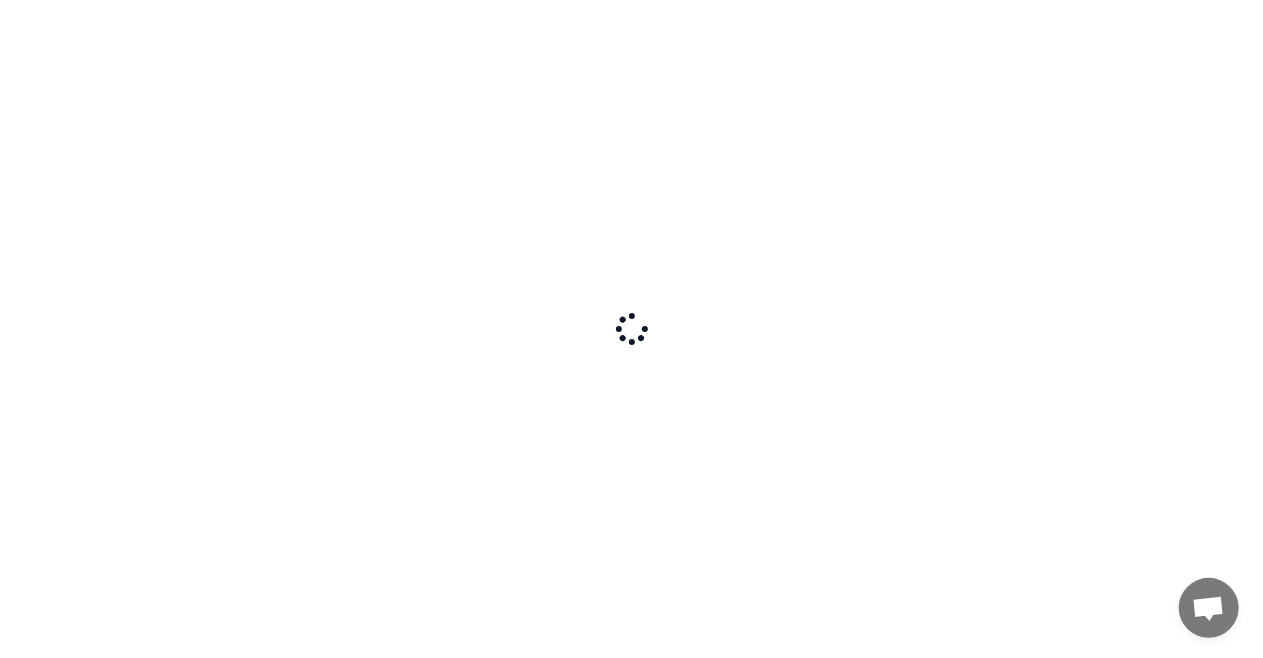 scroll, scrollTop: 0, scrollLeft: 0, axis: both 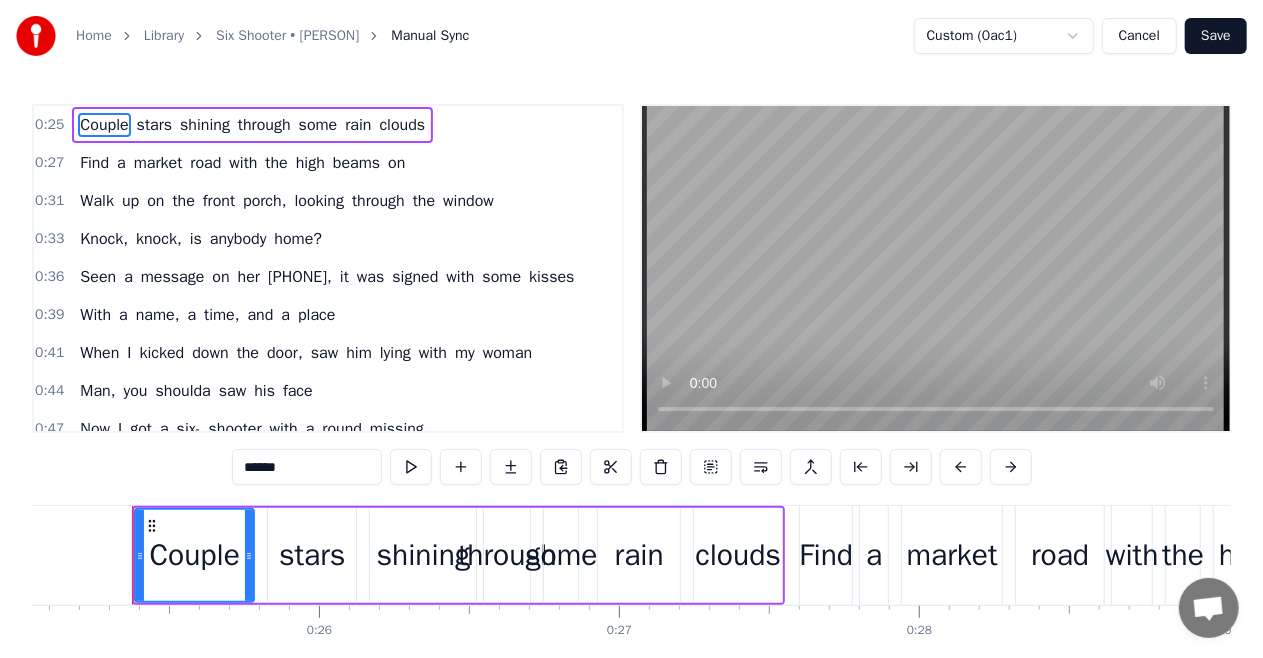 click on "Cancel" at bounding box center [1139, 36] 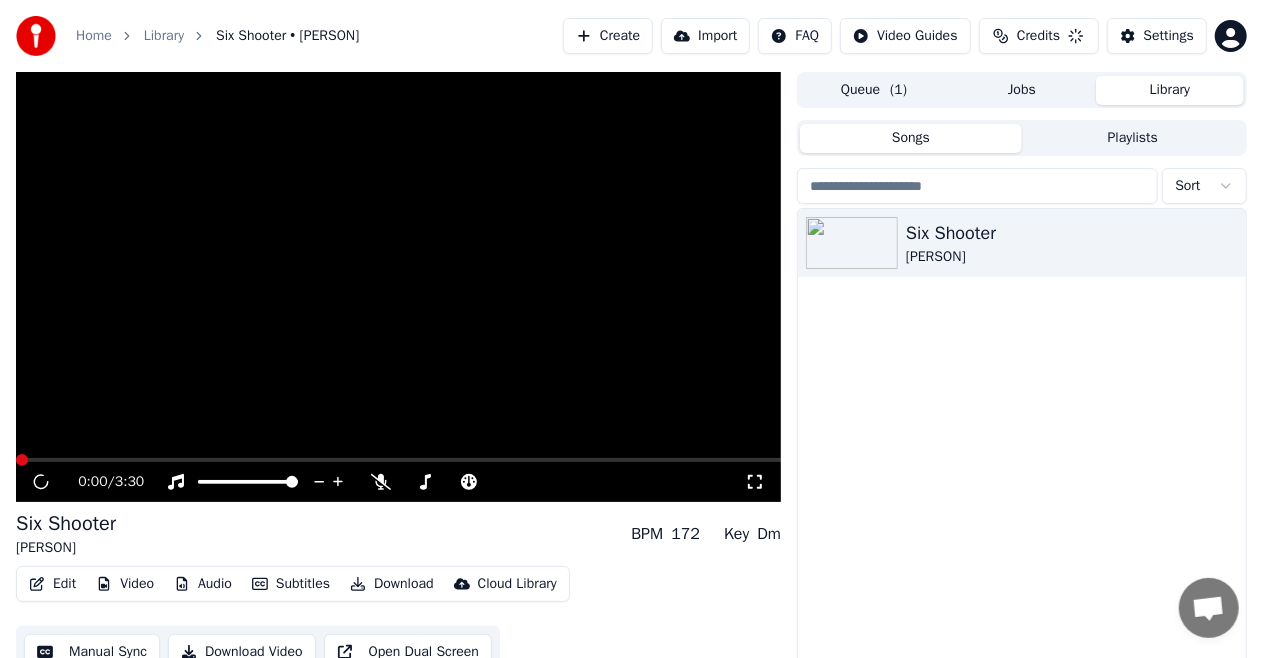 scroll, scrollTop: 43, scrollLeft: 0, axis: vertical 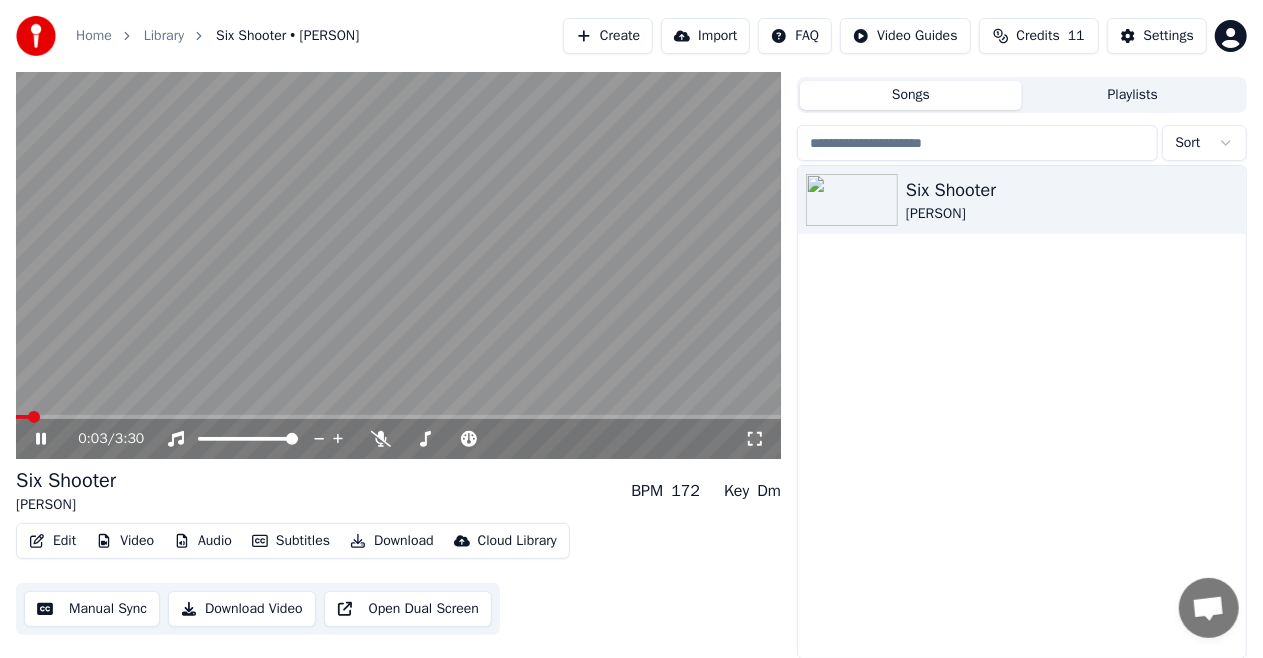 click 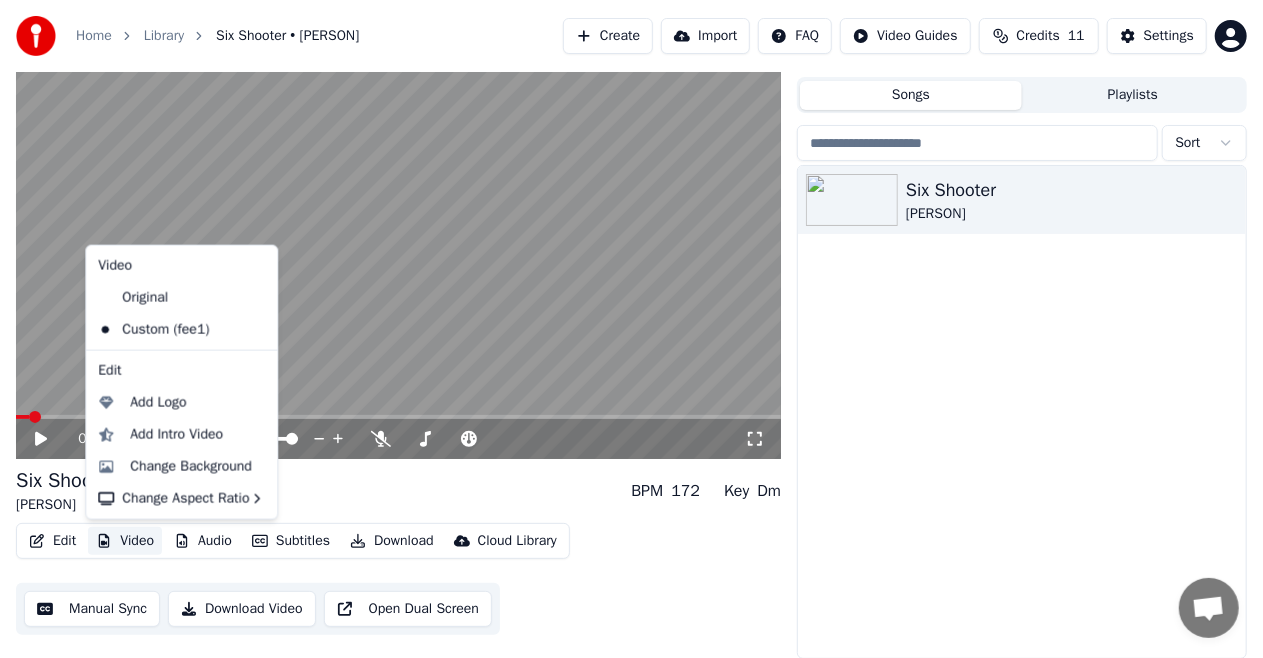 click 